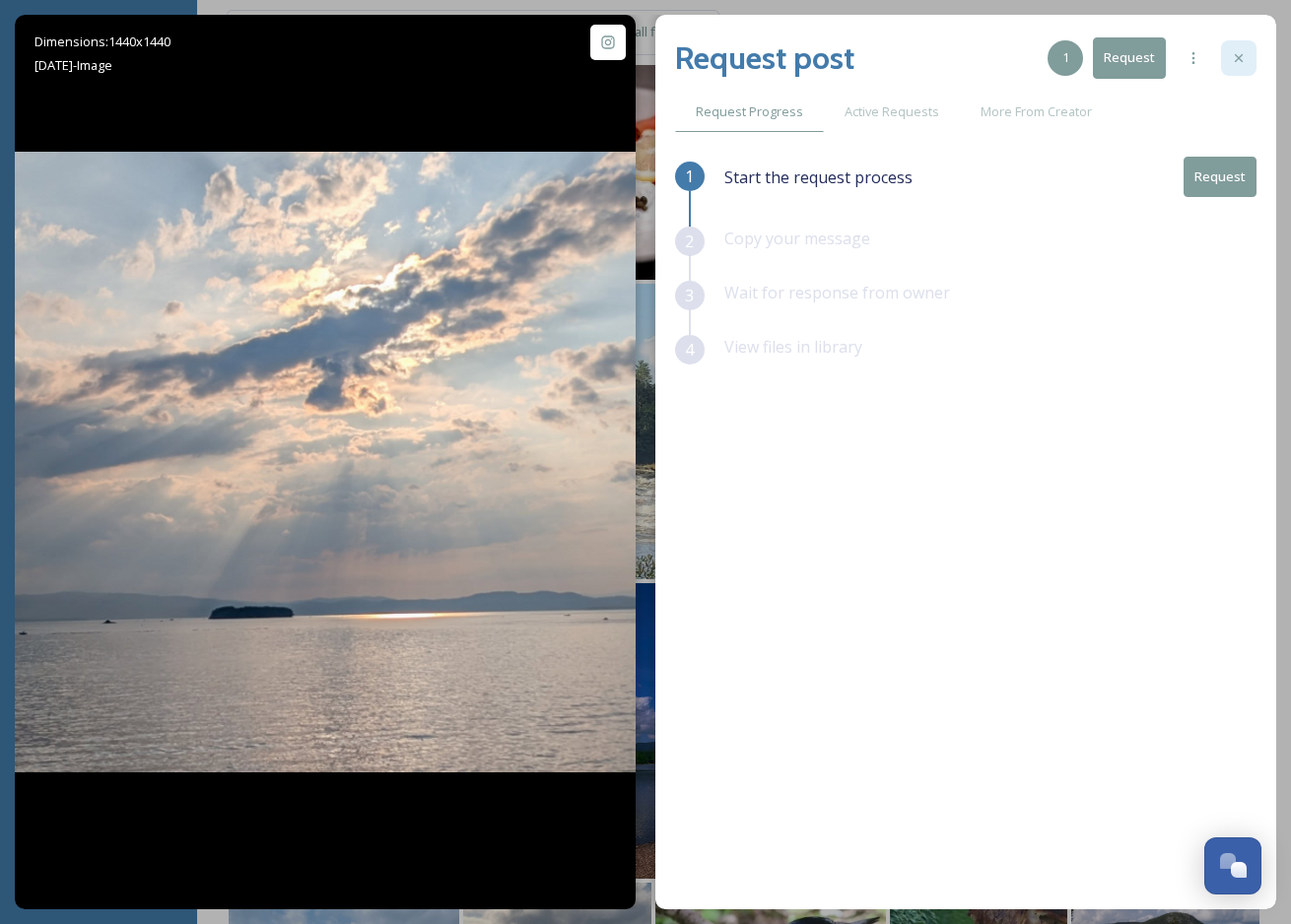 scroll, scrollTop: 918, scrollLeft: 0, axis: vertical 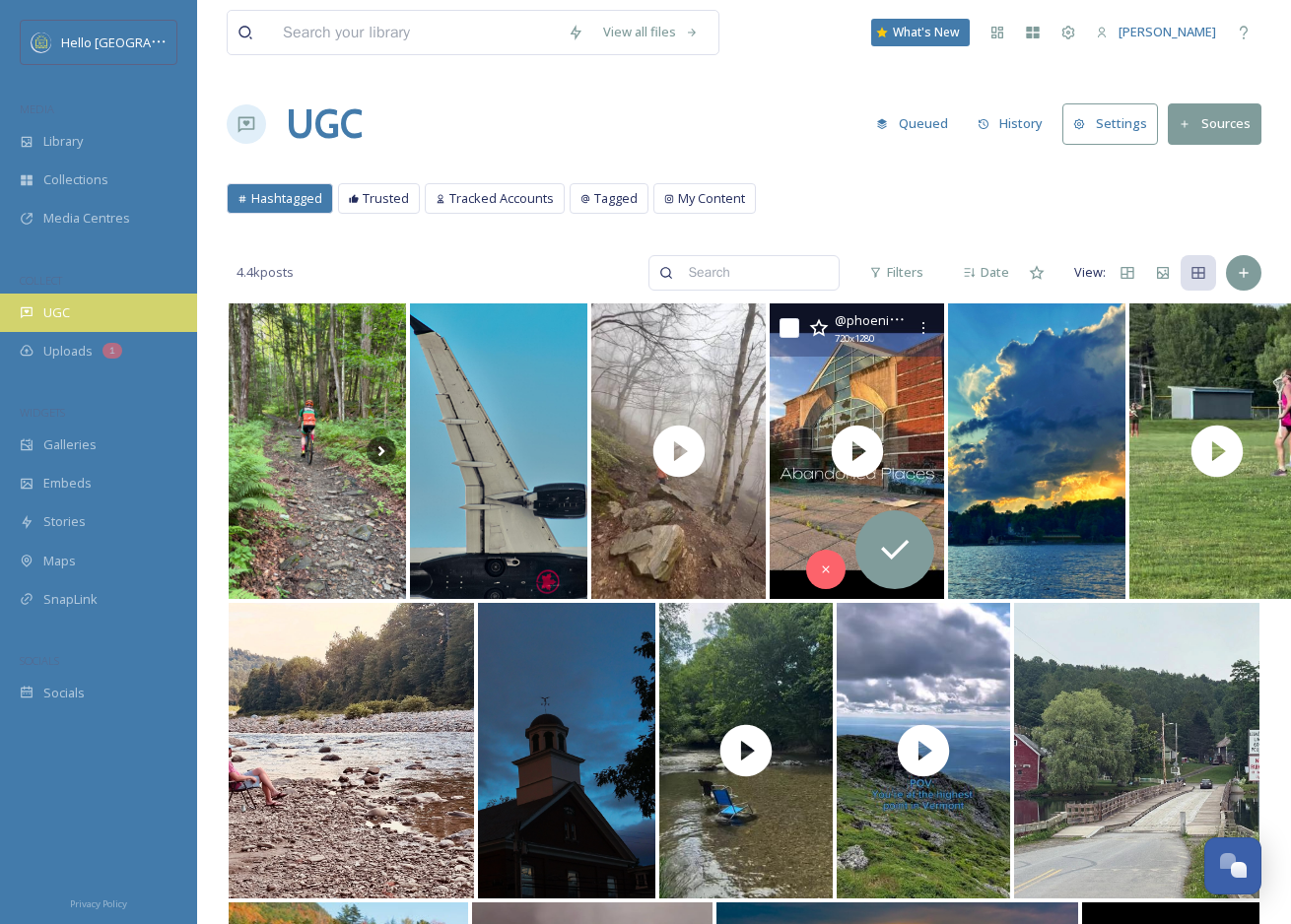 click on "UGC" at bounding box center (99, 312) 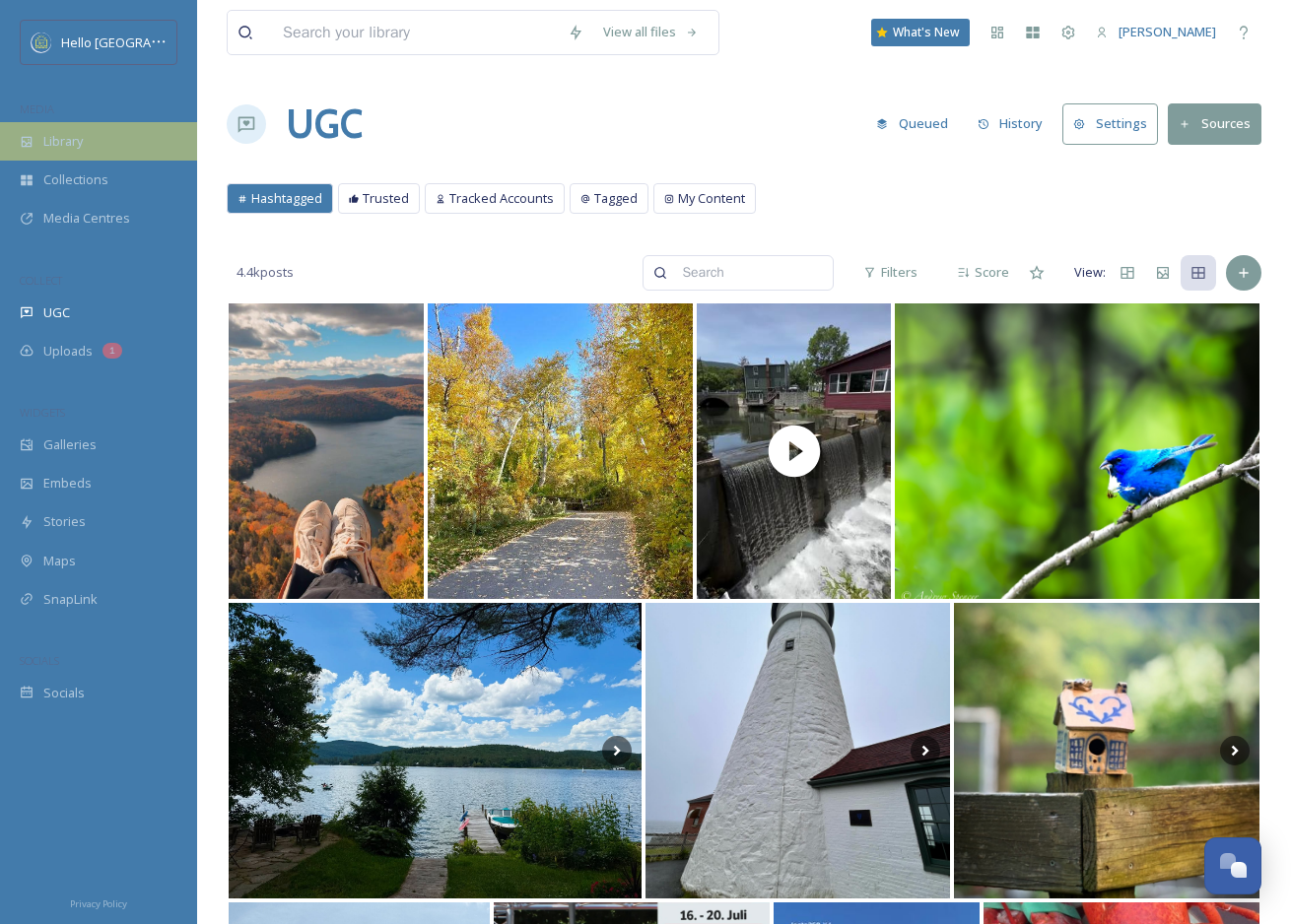 click on "Library" at bounding box center (99, 141) 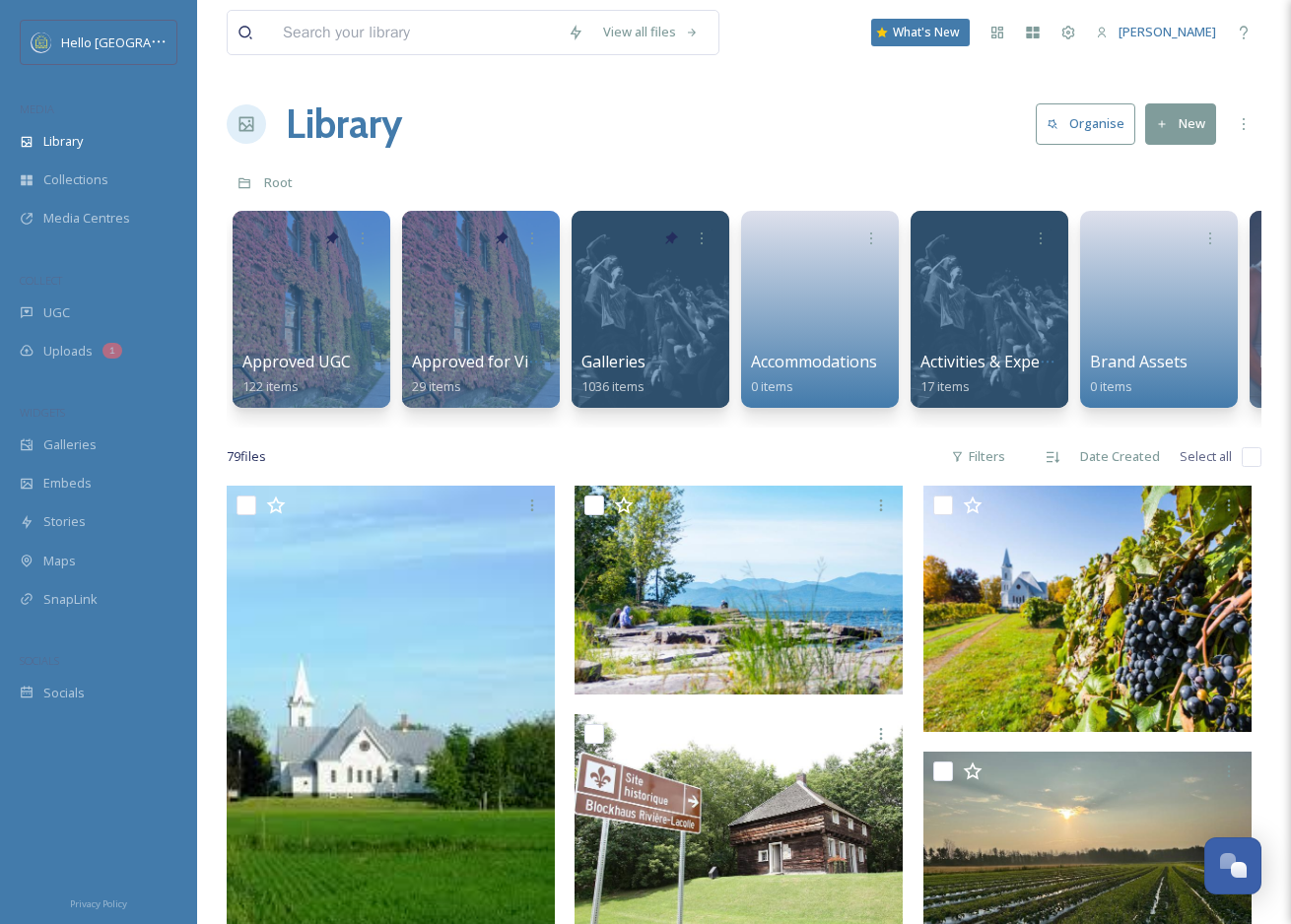 click at bounding box center [481, 309] 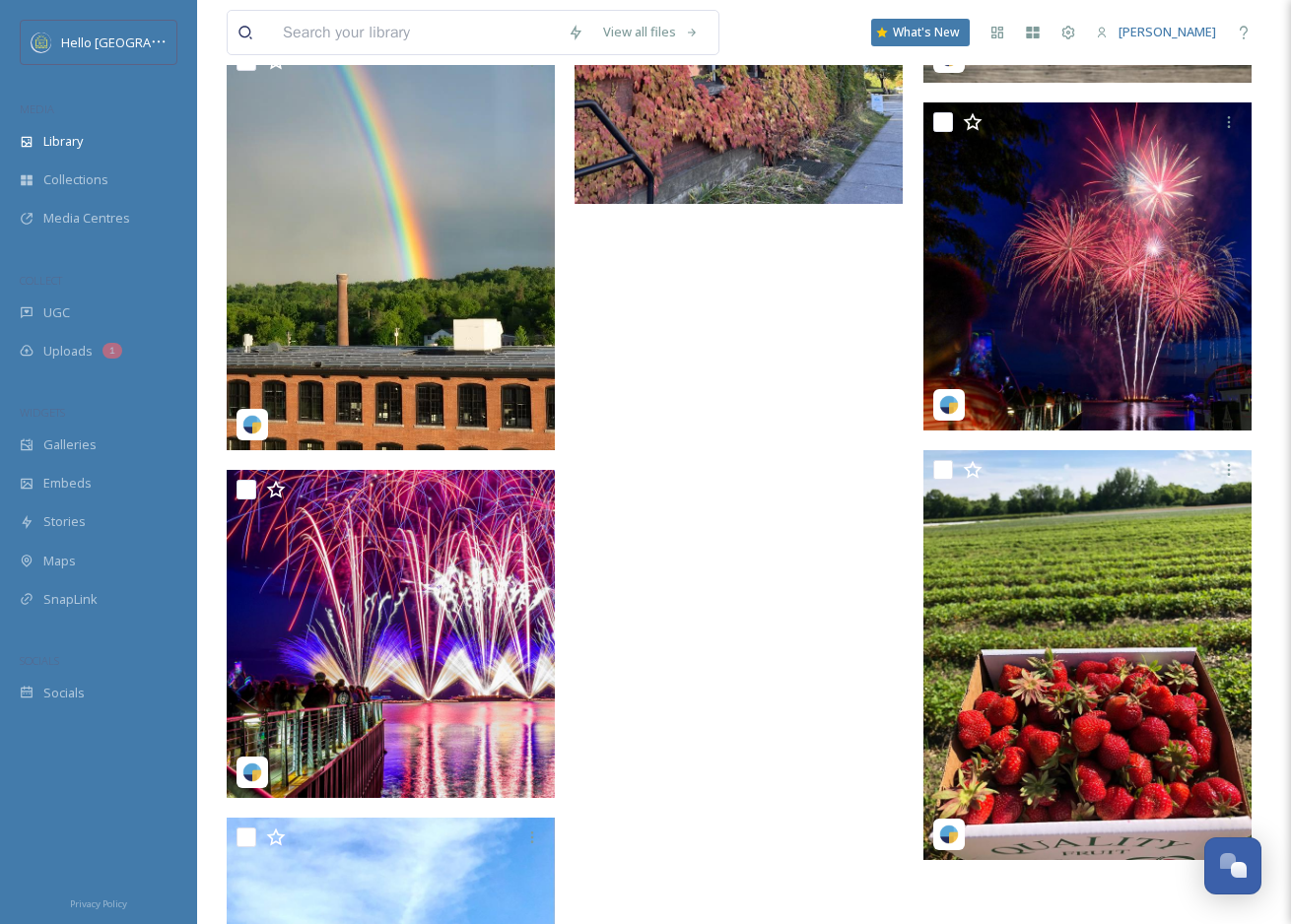 scroll, scrollTop: 3217, scrollLeft: 0, axis: vertical 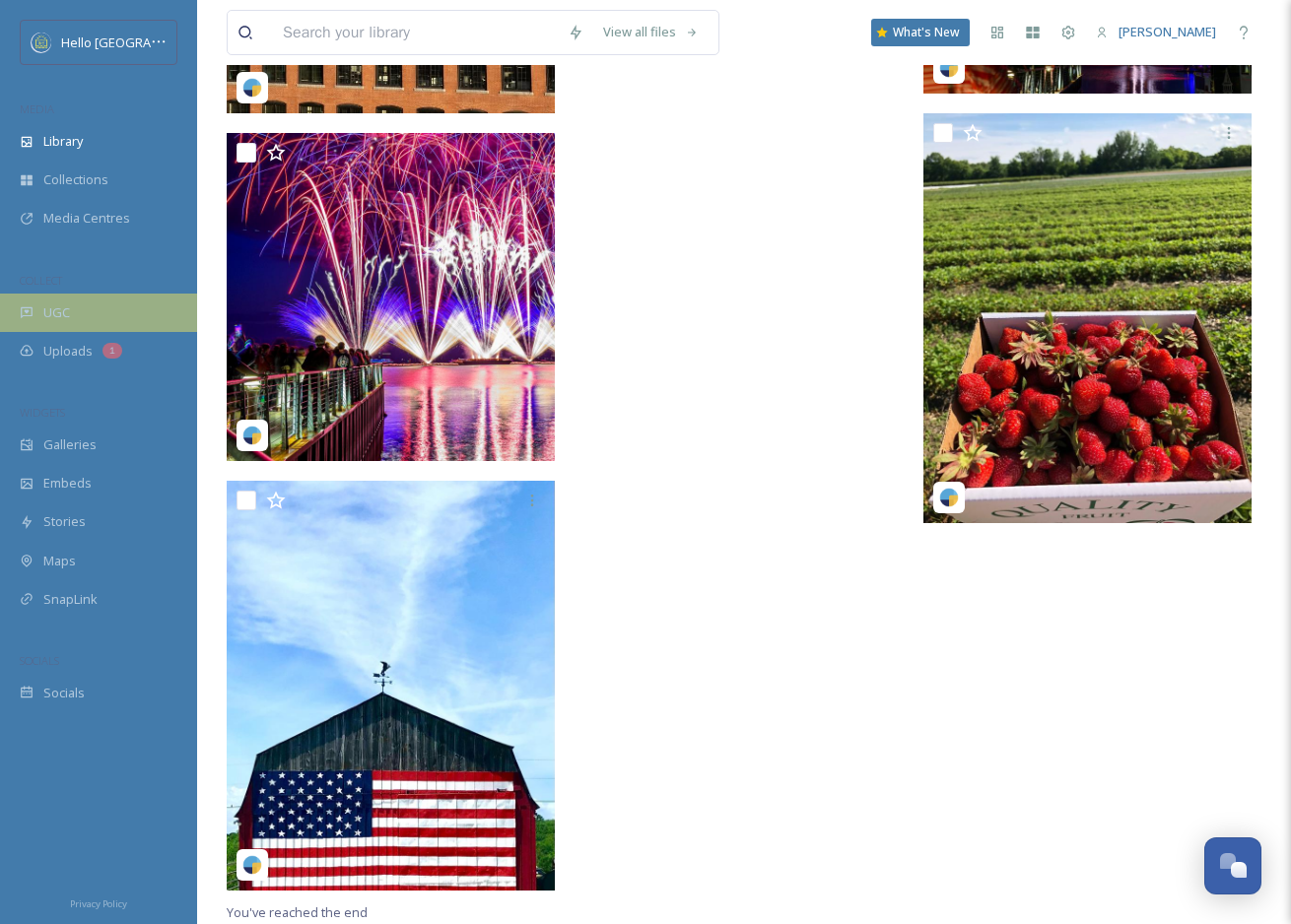 click on "UGC" at bounding box center (99, 312) 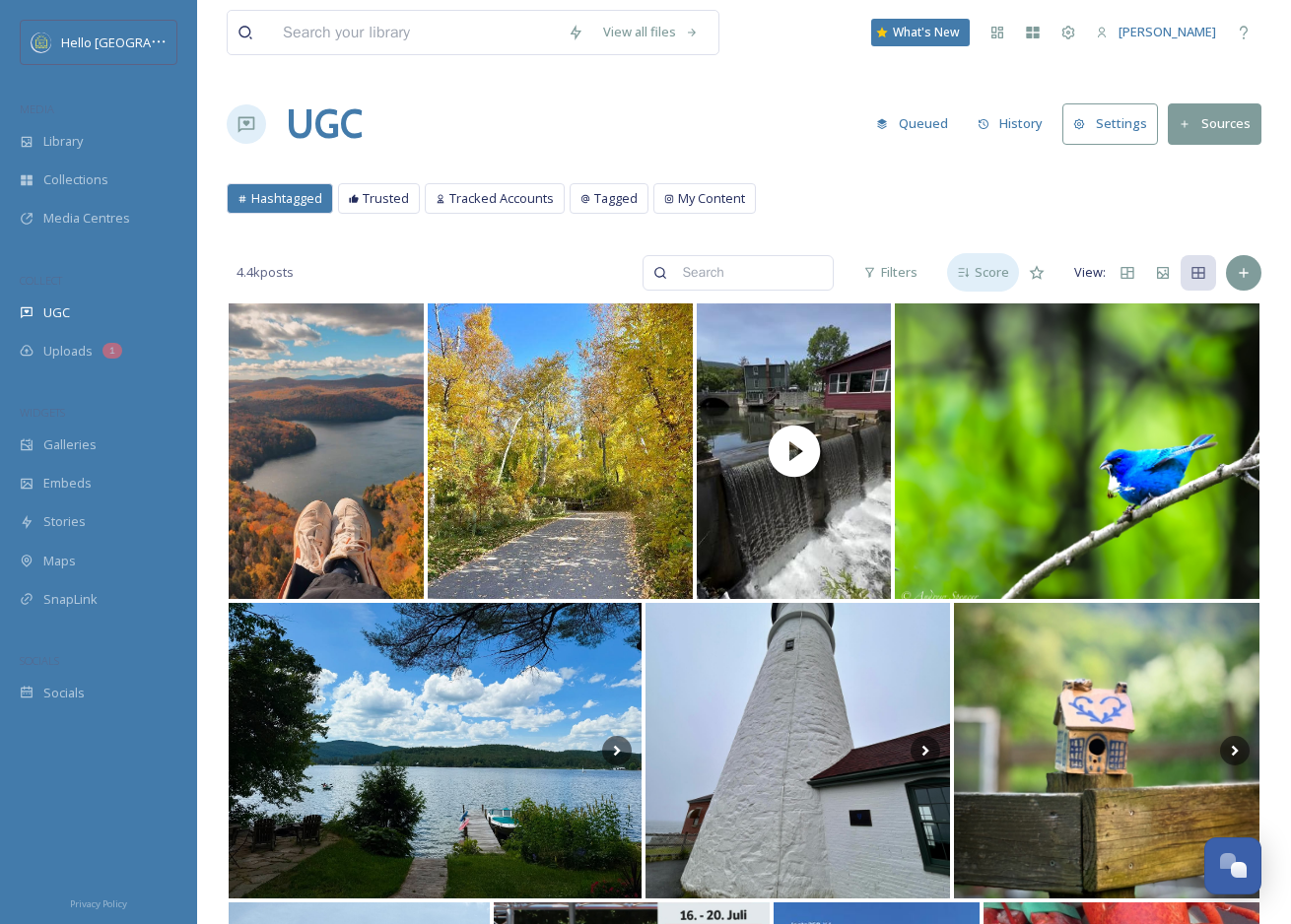 click on "Score" at bounding box center [991, 272] 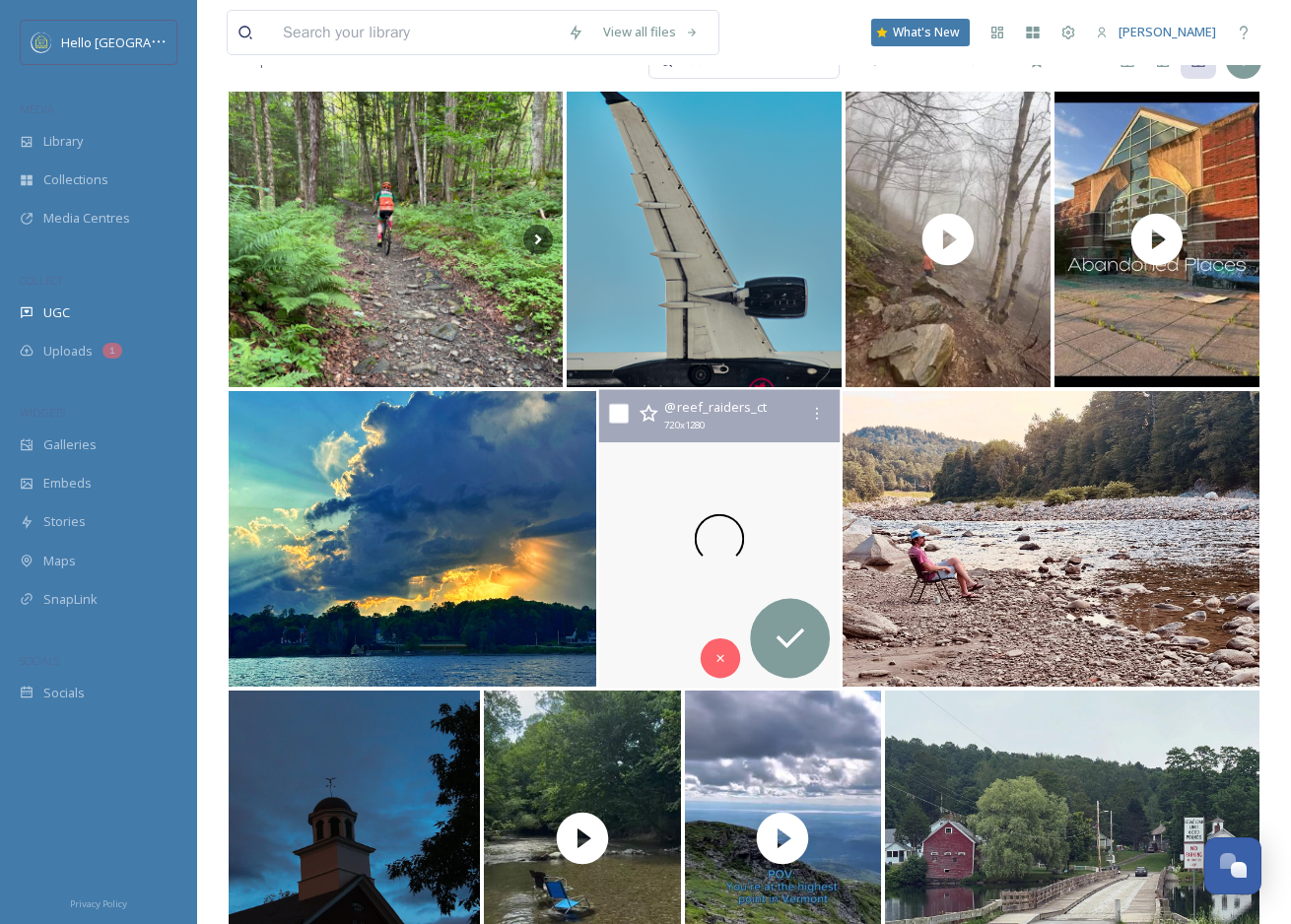 scroll, scrollTop: 217, scrollLeft: 0, axis: vertical 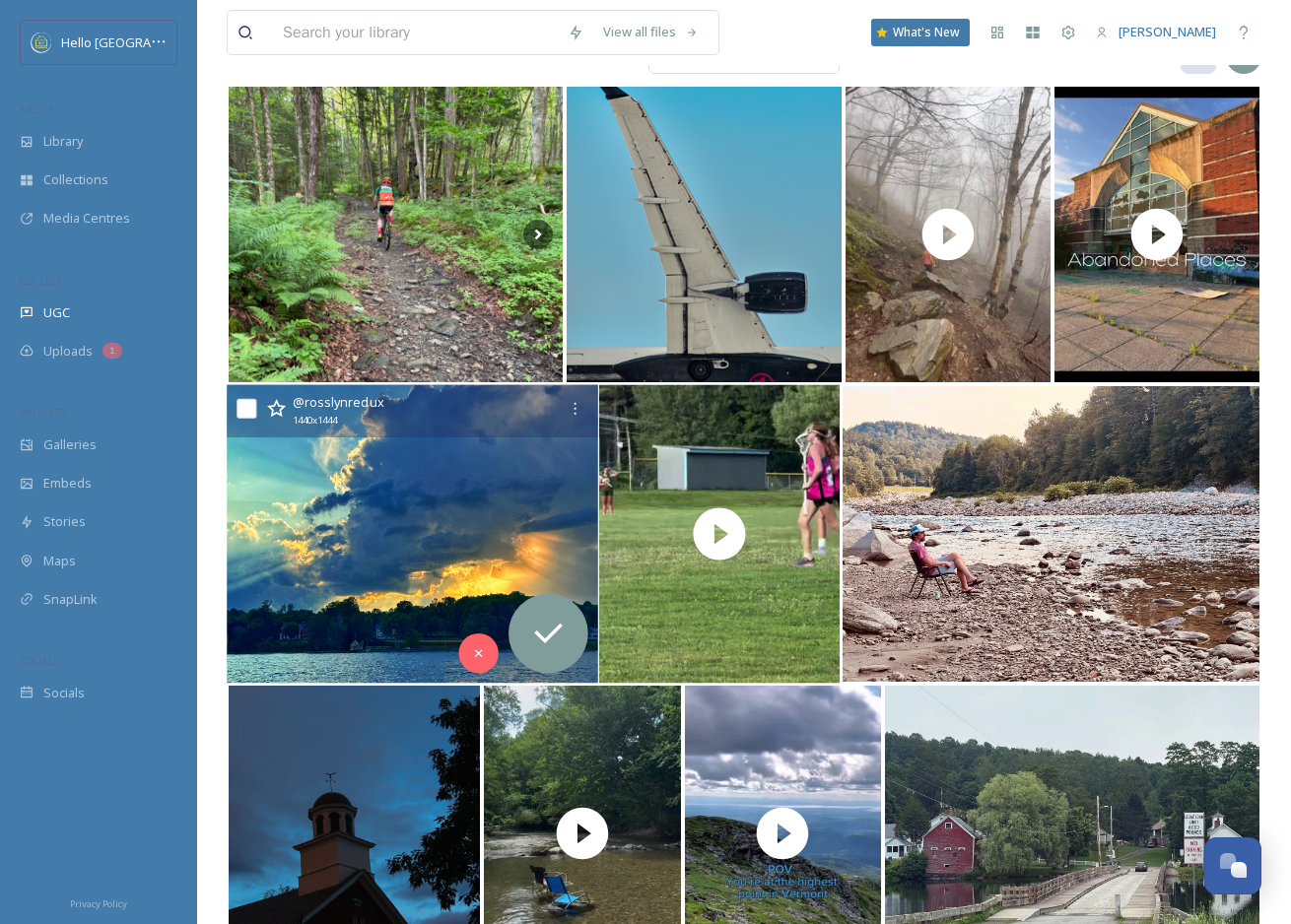 click at bounding box center (412, 534) 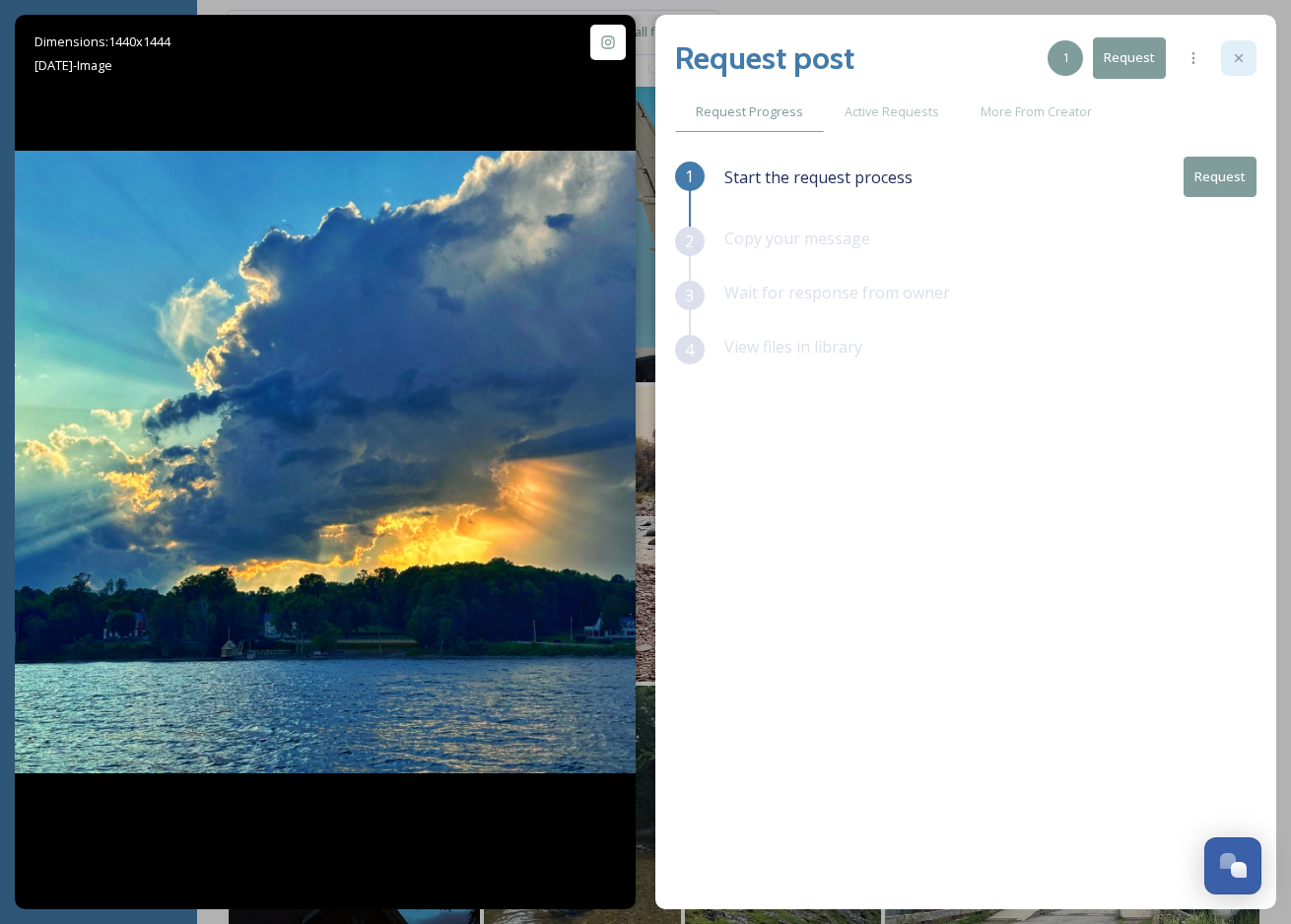click 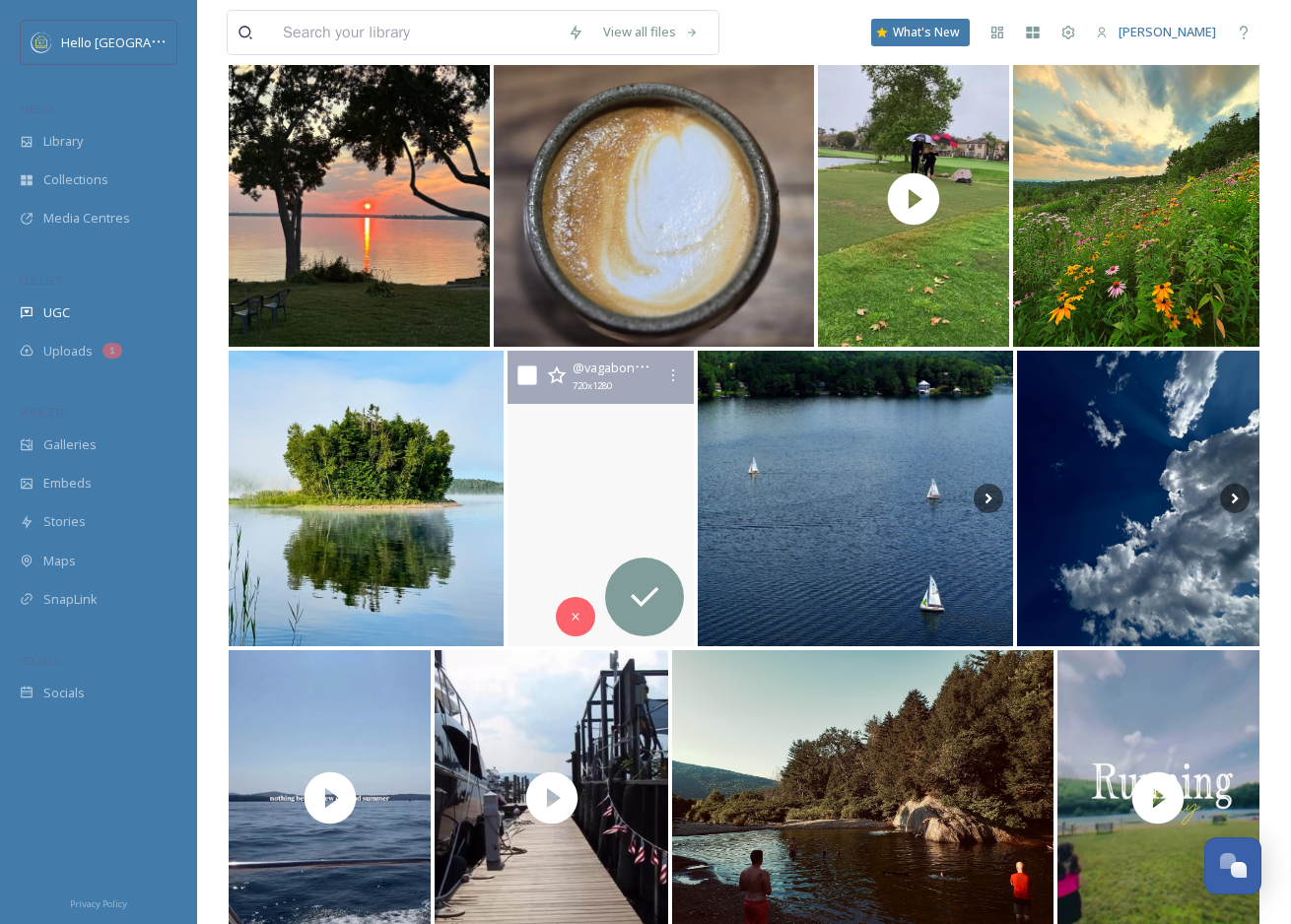 scroll, scrollTop: 5047, scrollLeft: 0, axis: vertical 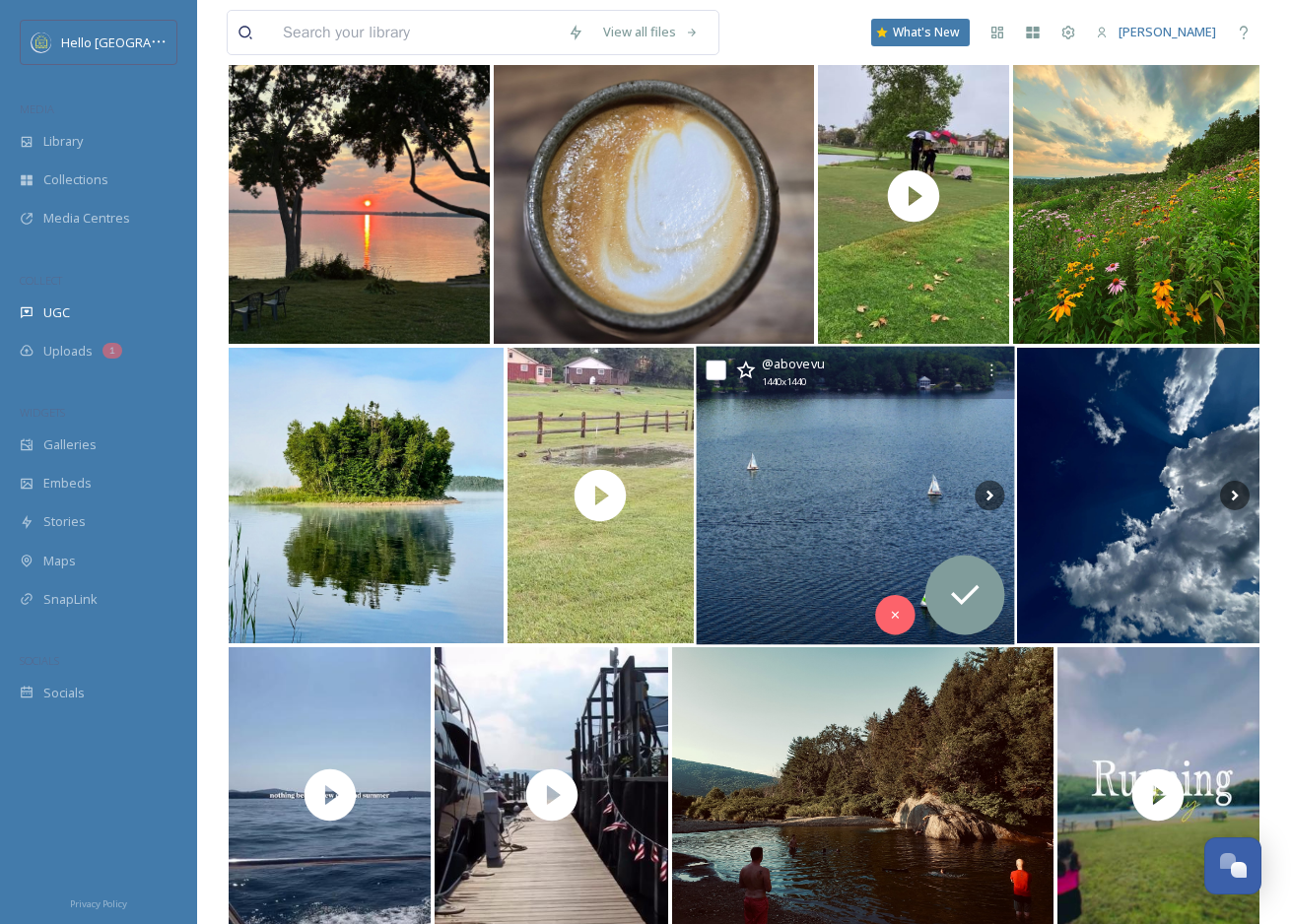 click at bounding box center [854, 495] 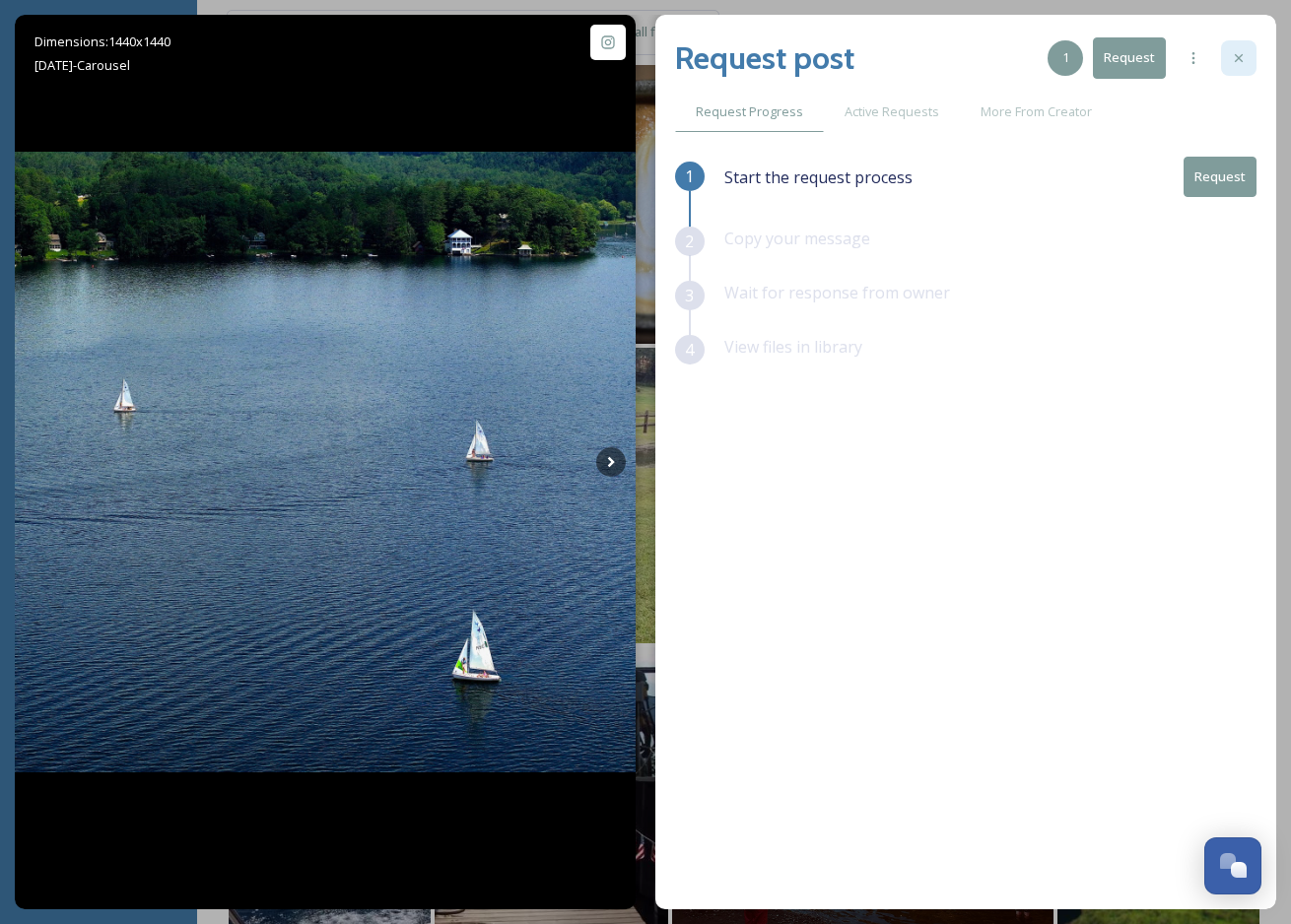 click 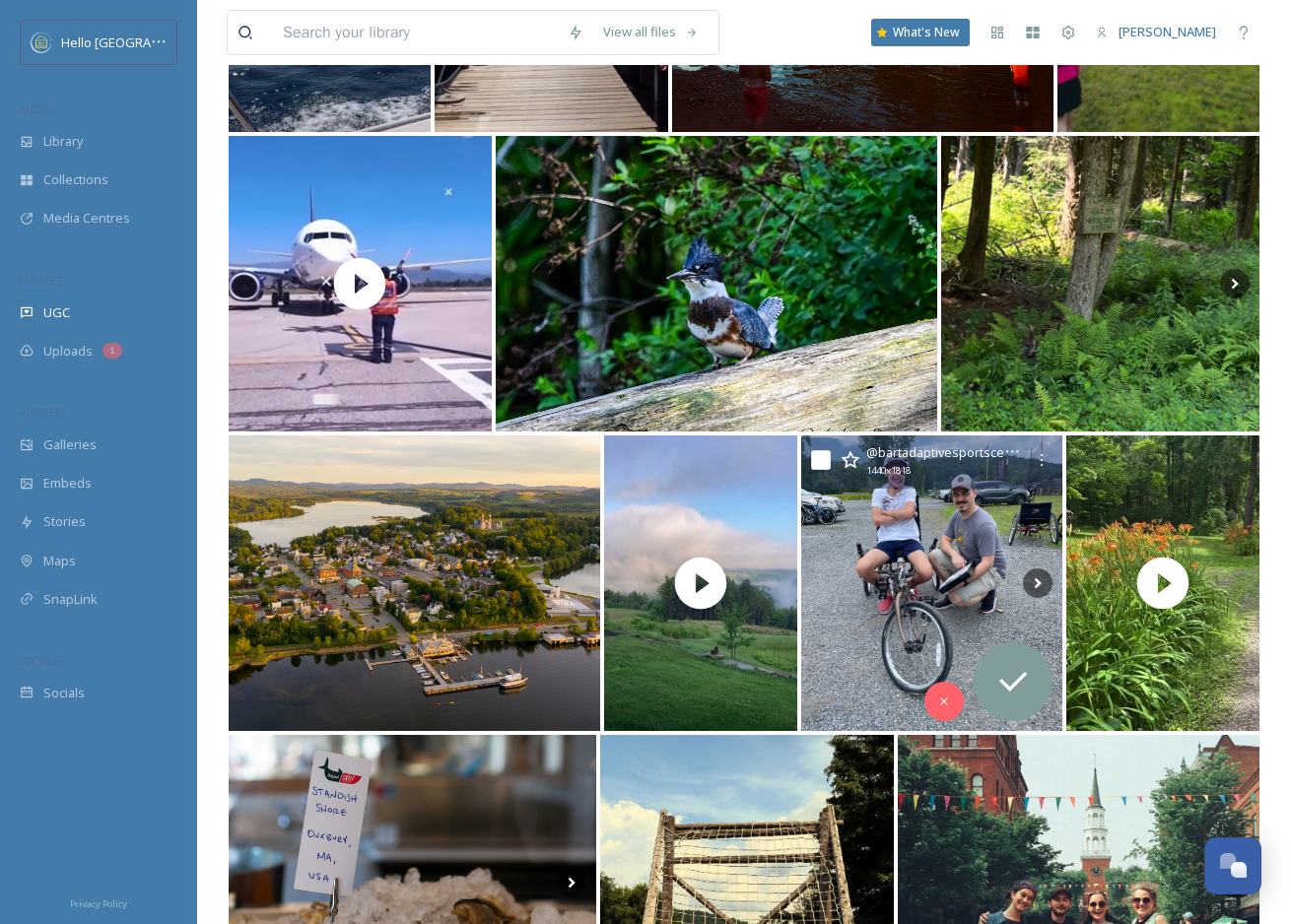 scroll, scrollTop: 5925, scrollLeft: 0, axis: vertical 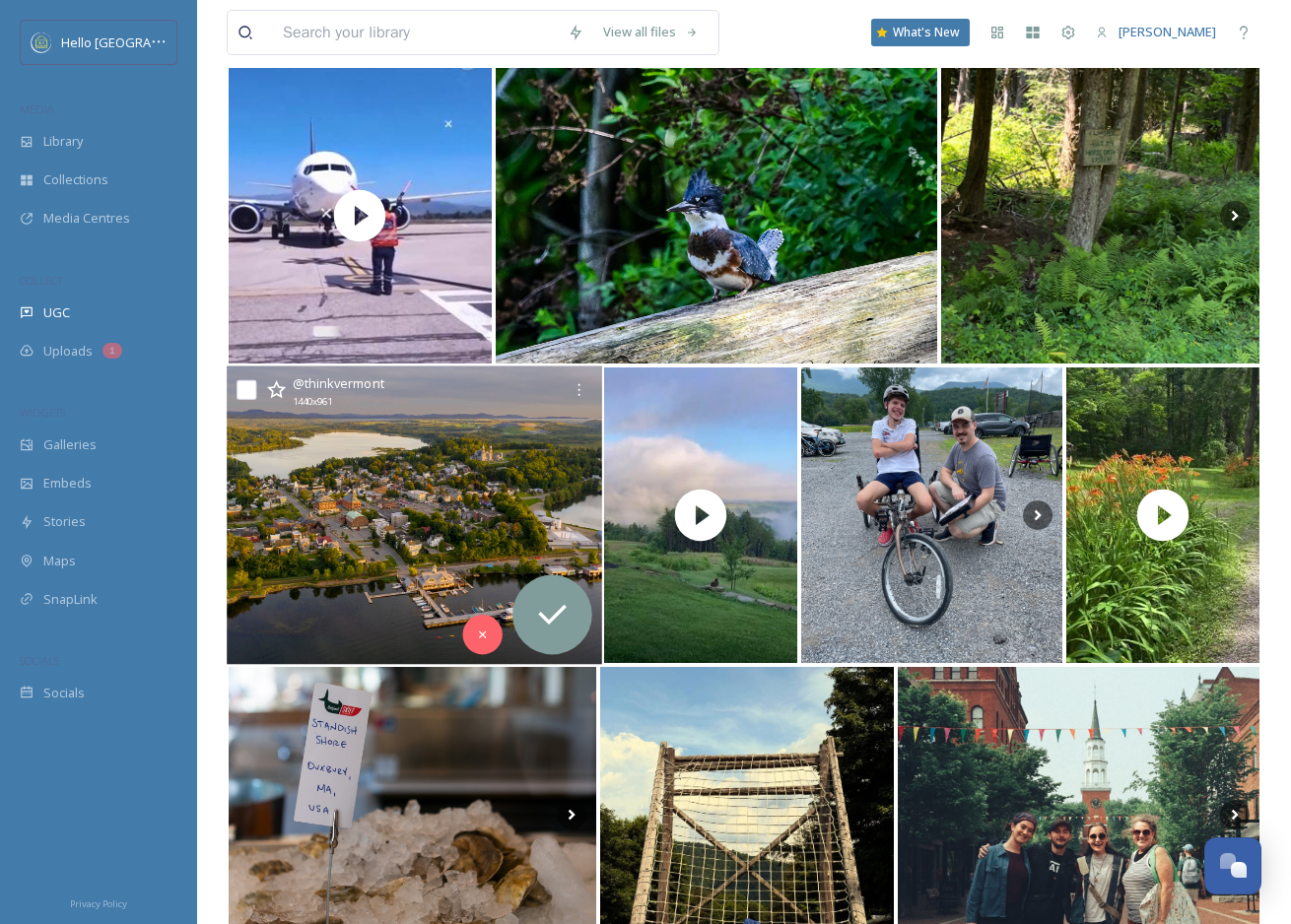 click at bounding box center (414, 515) 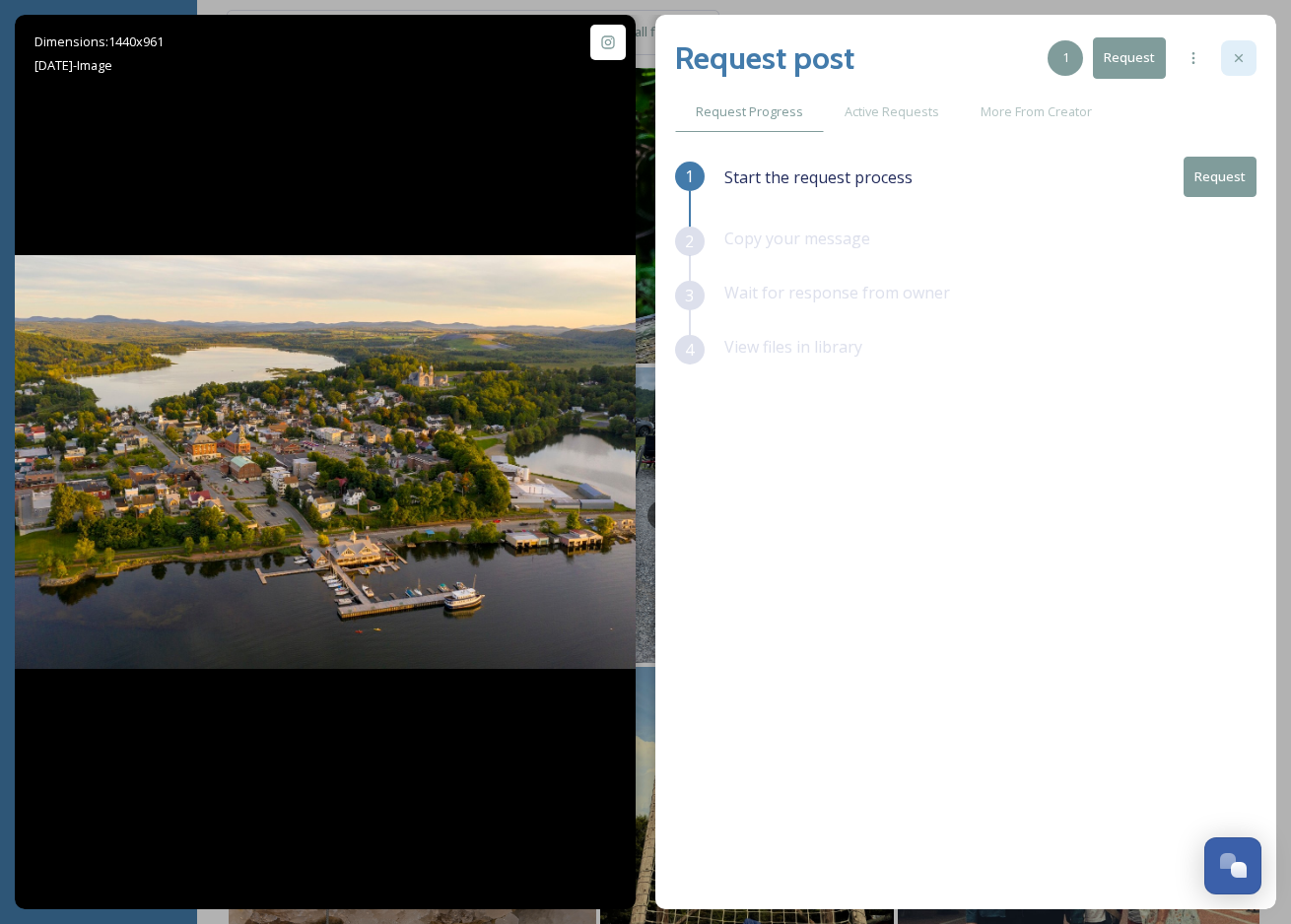click 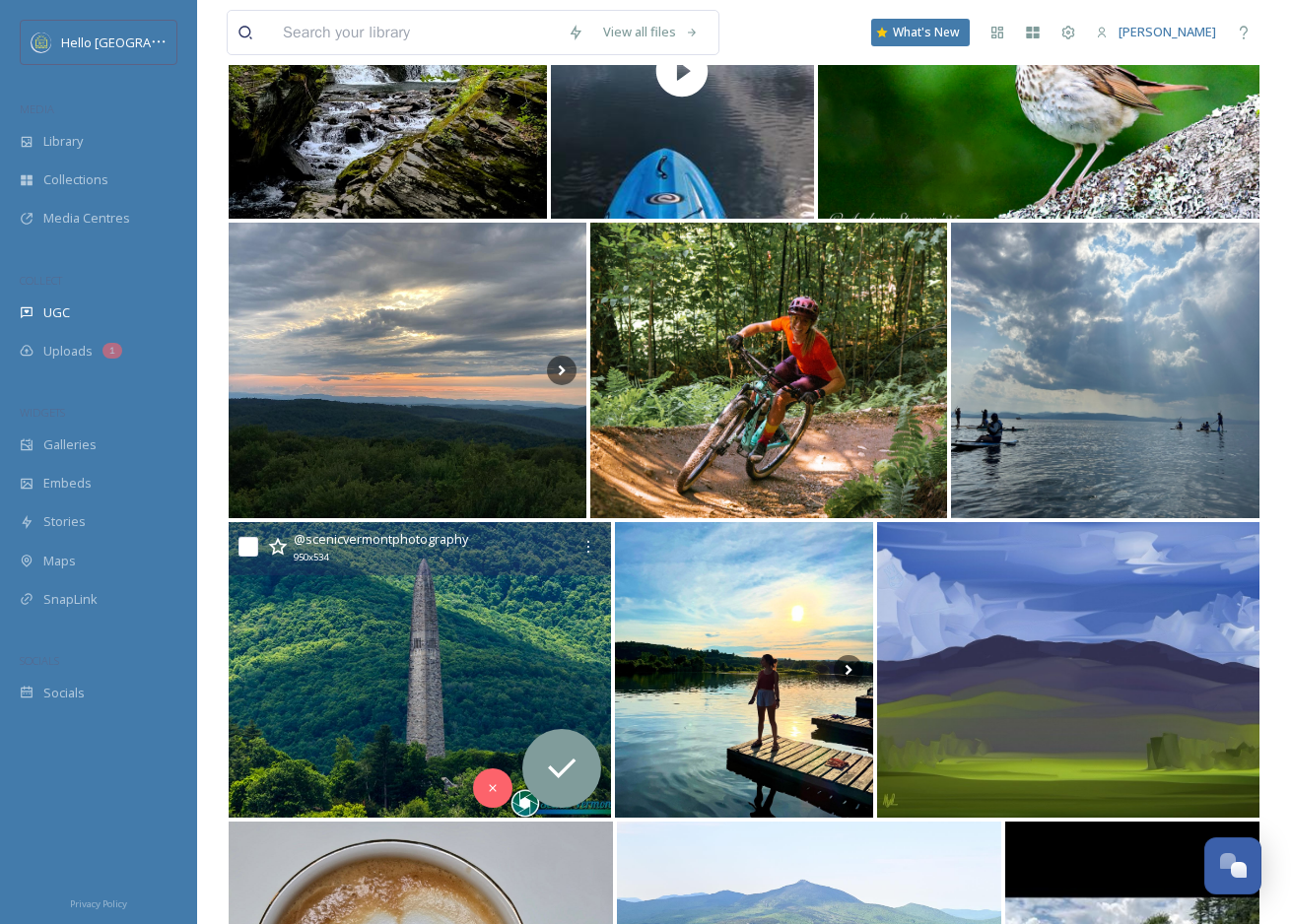 scroll, scrollTop: 12009, scrollLeft: 0, axis: vertical 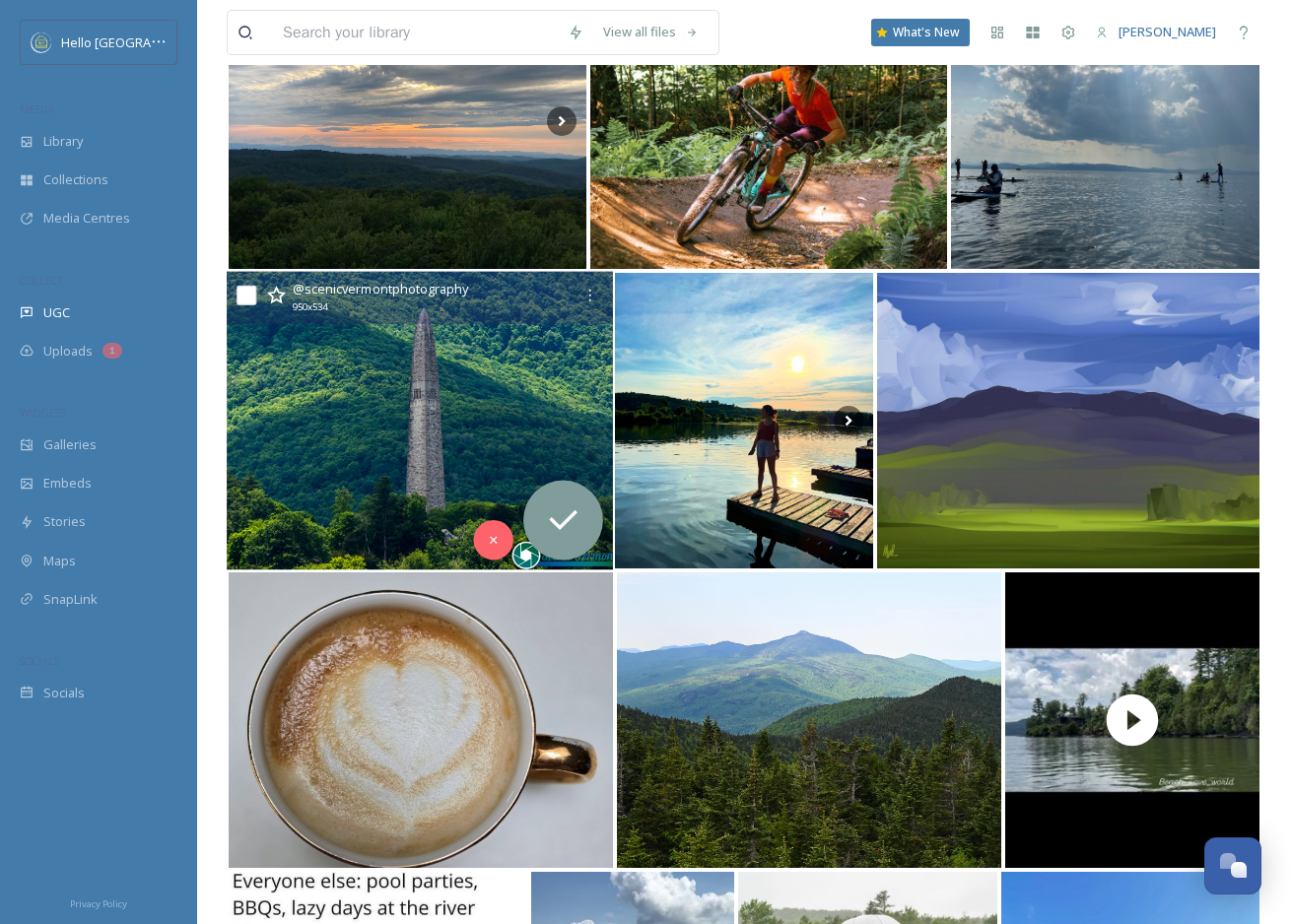 click at bounding box center [420, 421] 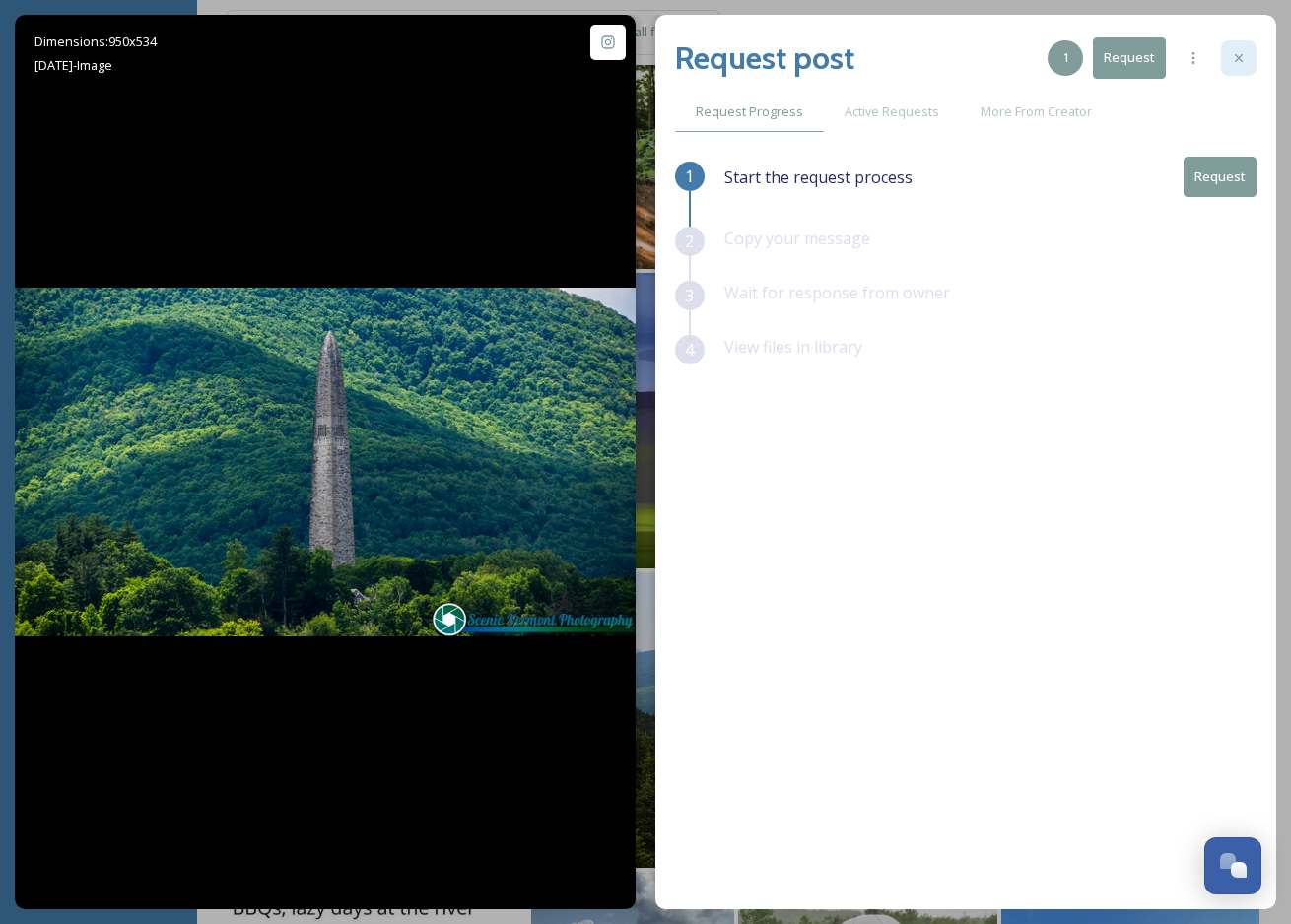 click 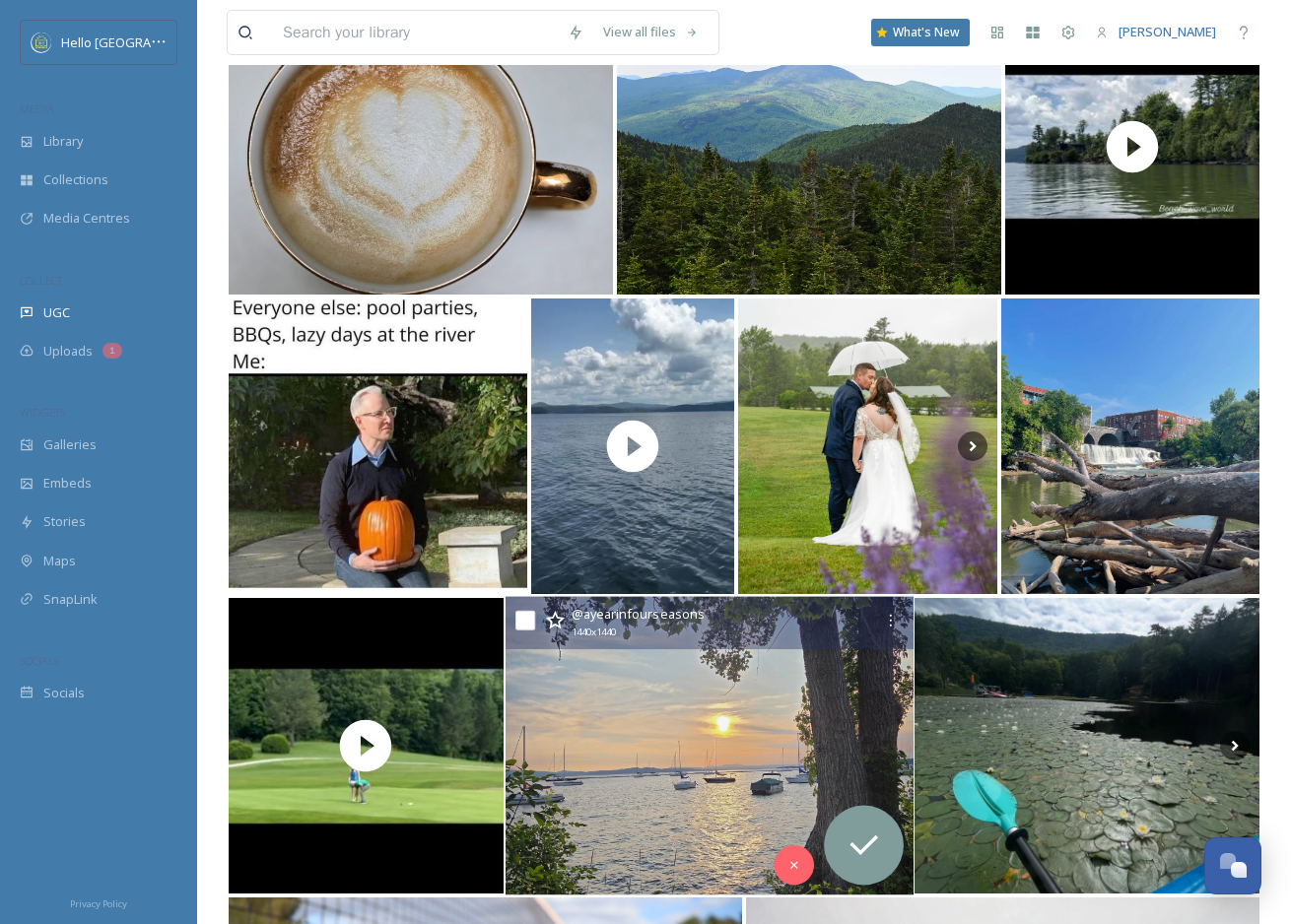 scroll, scrollTop: 12662, scrollLeft: 0, axis: vertical 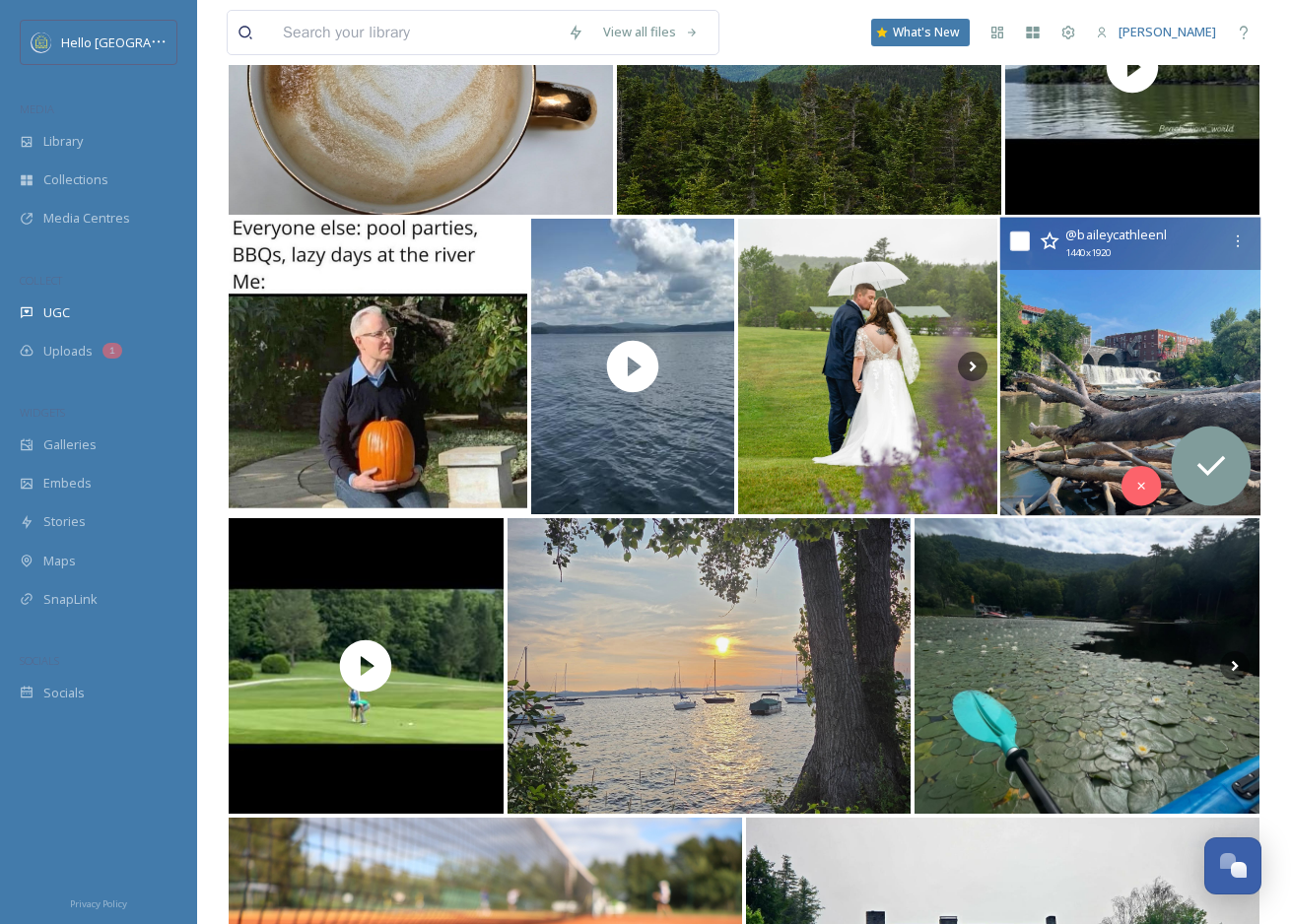 click at bounding box center [1129, 366] 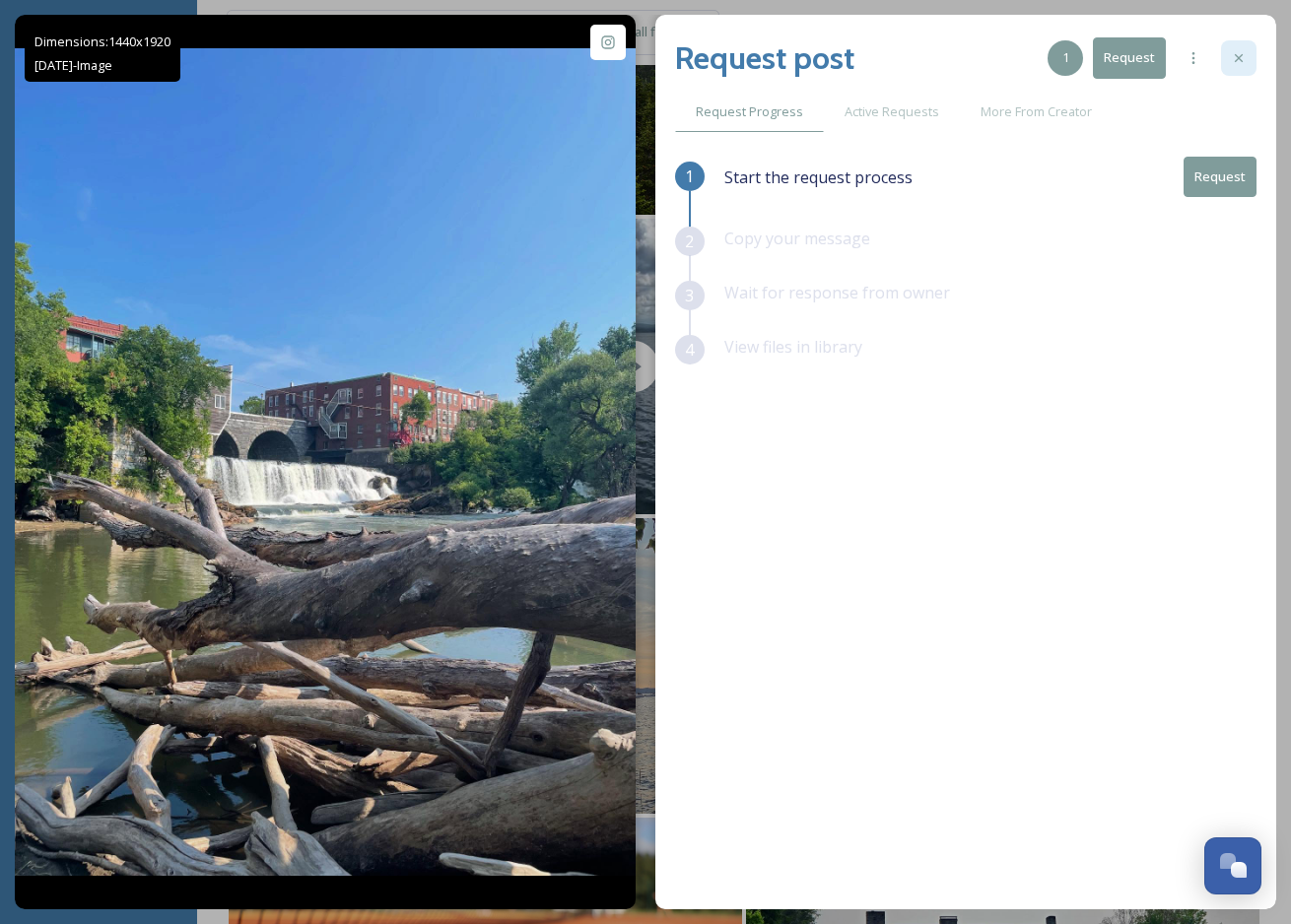 click 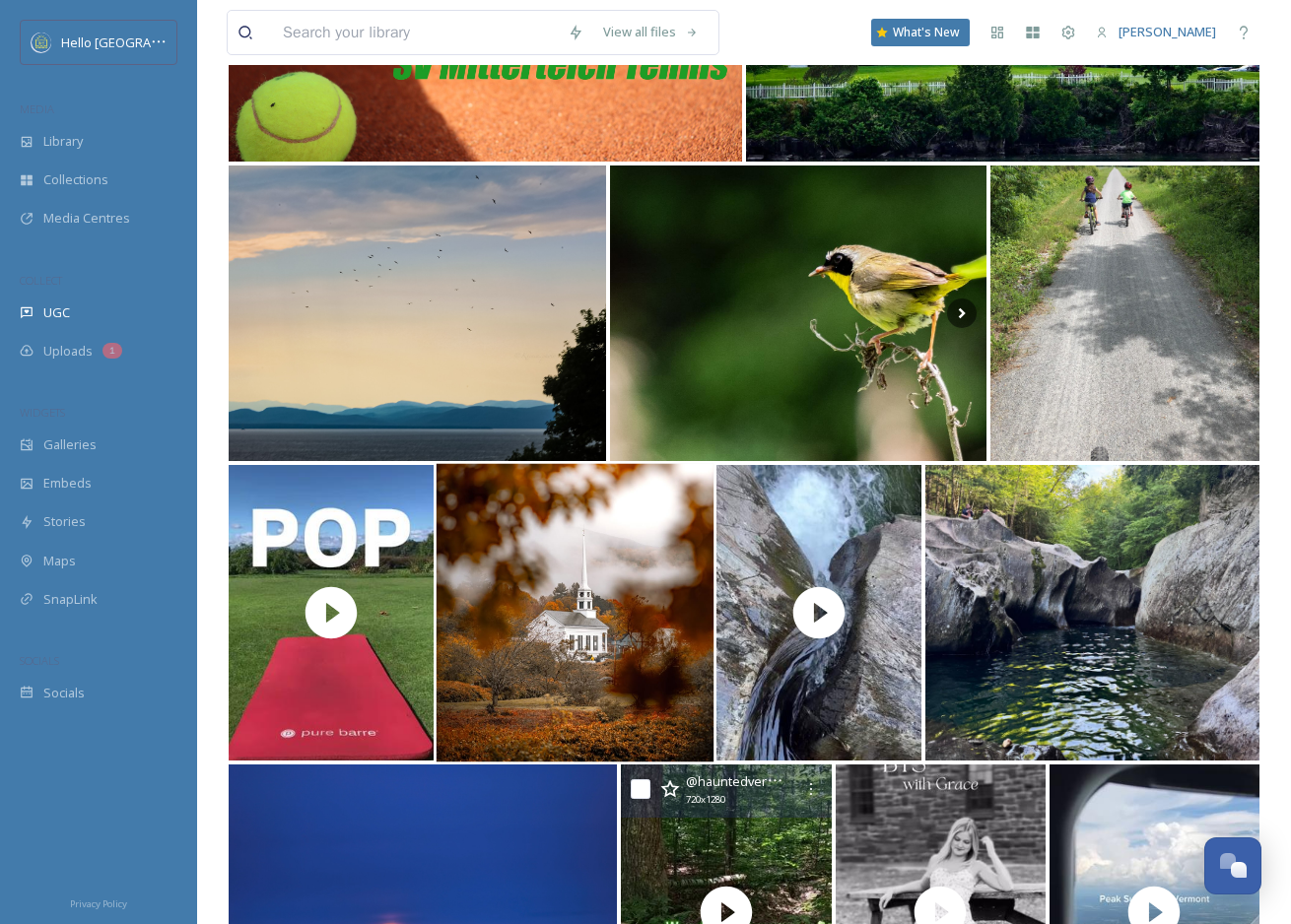 scroll, scrollTop: 13579, scrollLeft: 0, axis: vertical 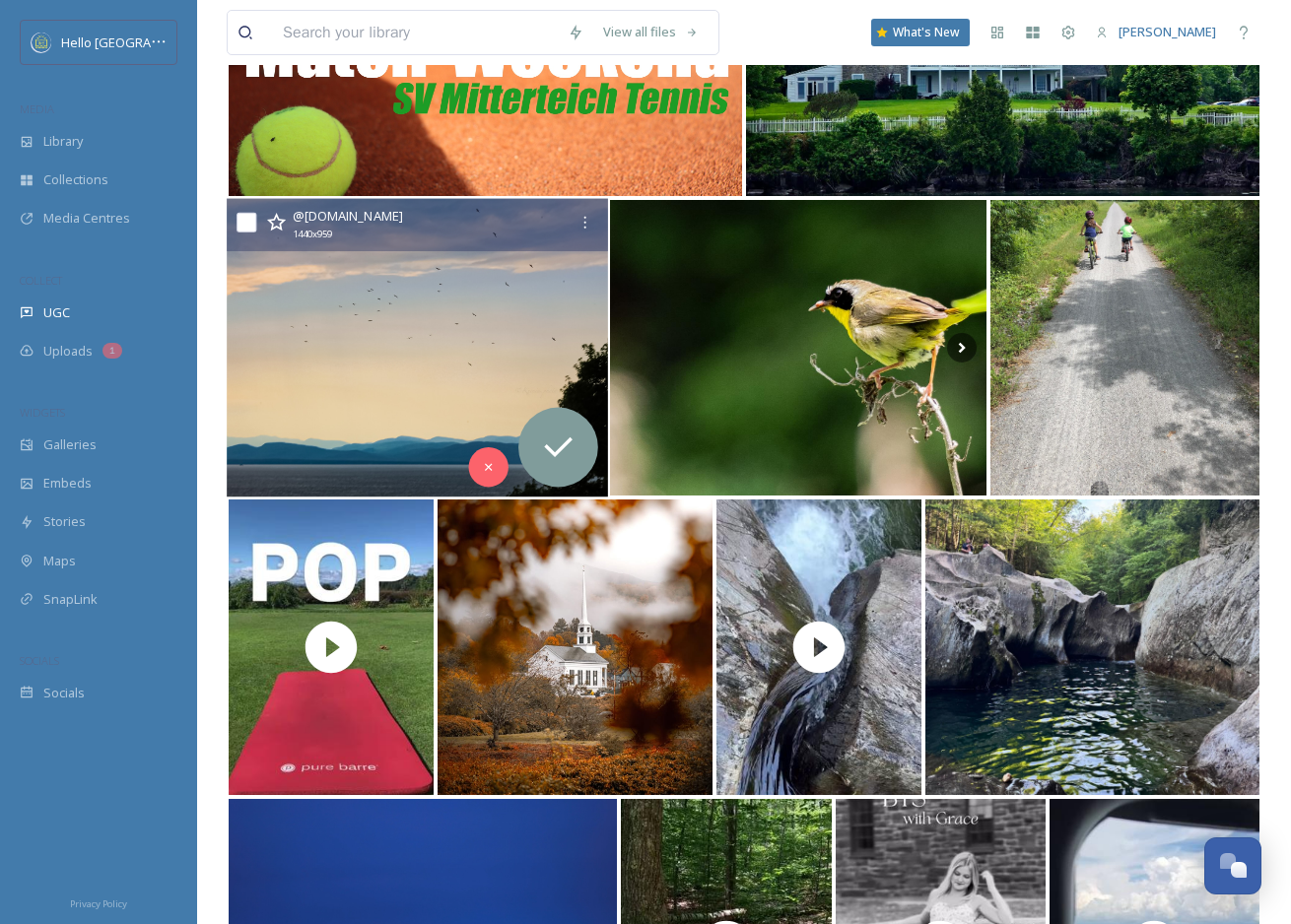 click at bounding box center [417, 348] 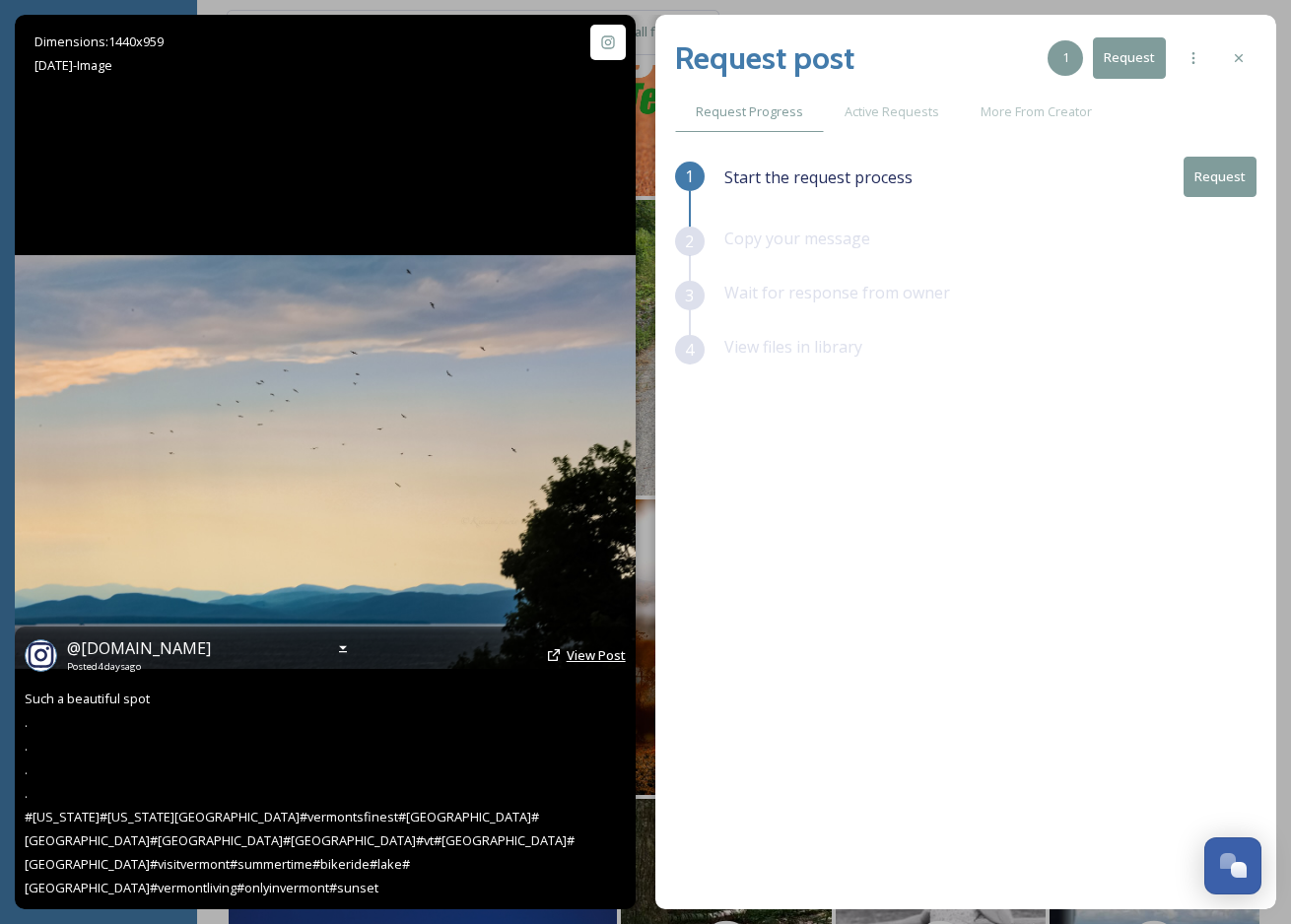 click on "View Post" at bounding box center (596, 655) 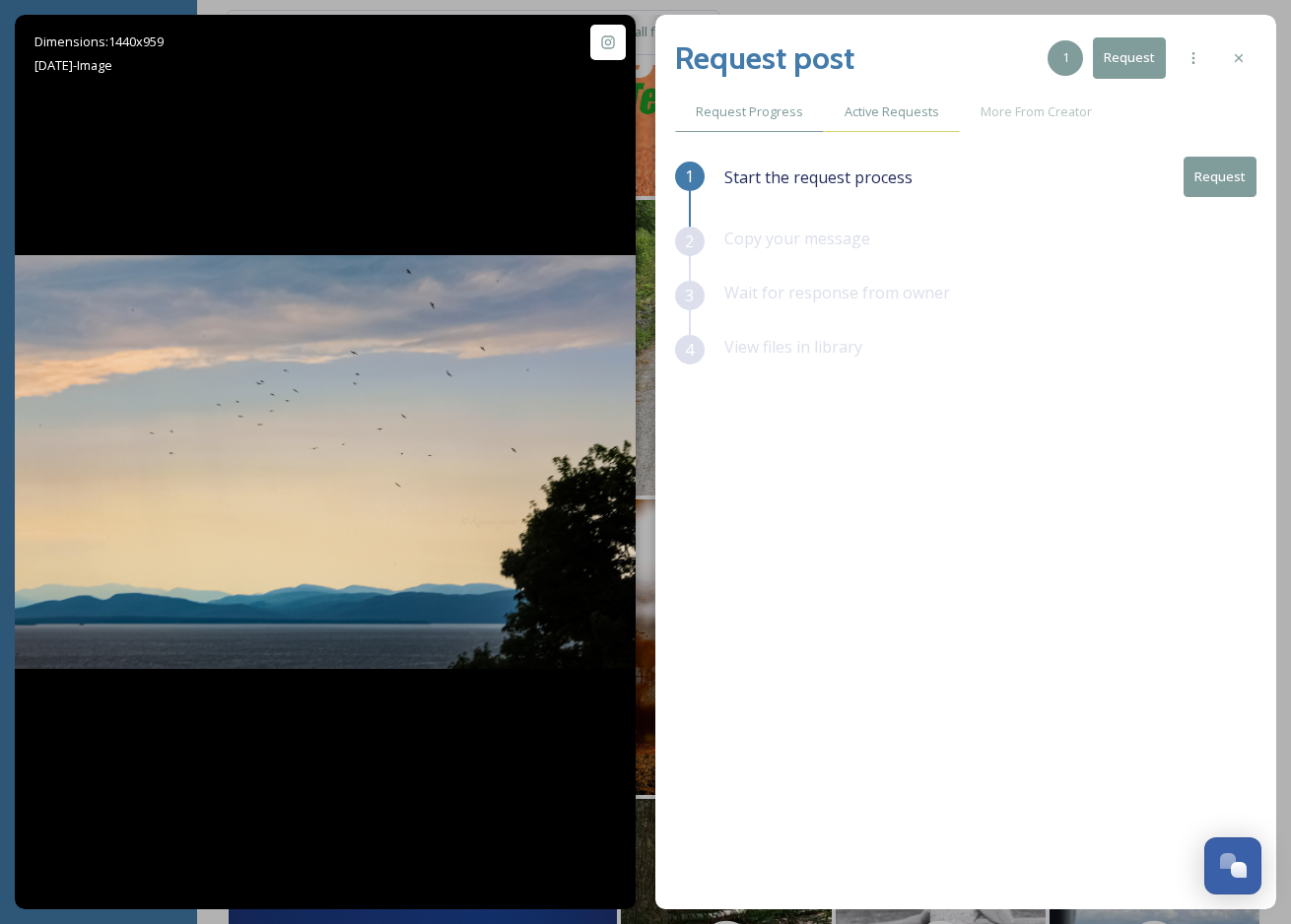 click on "Active Requests" at bounding box center (892, 111) 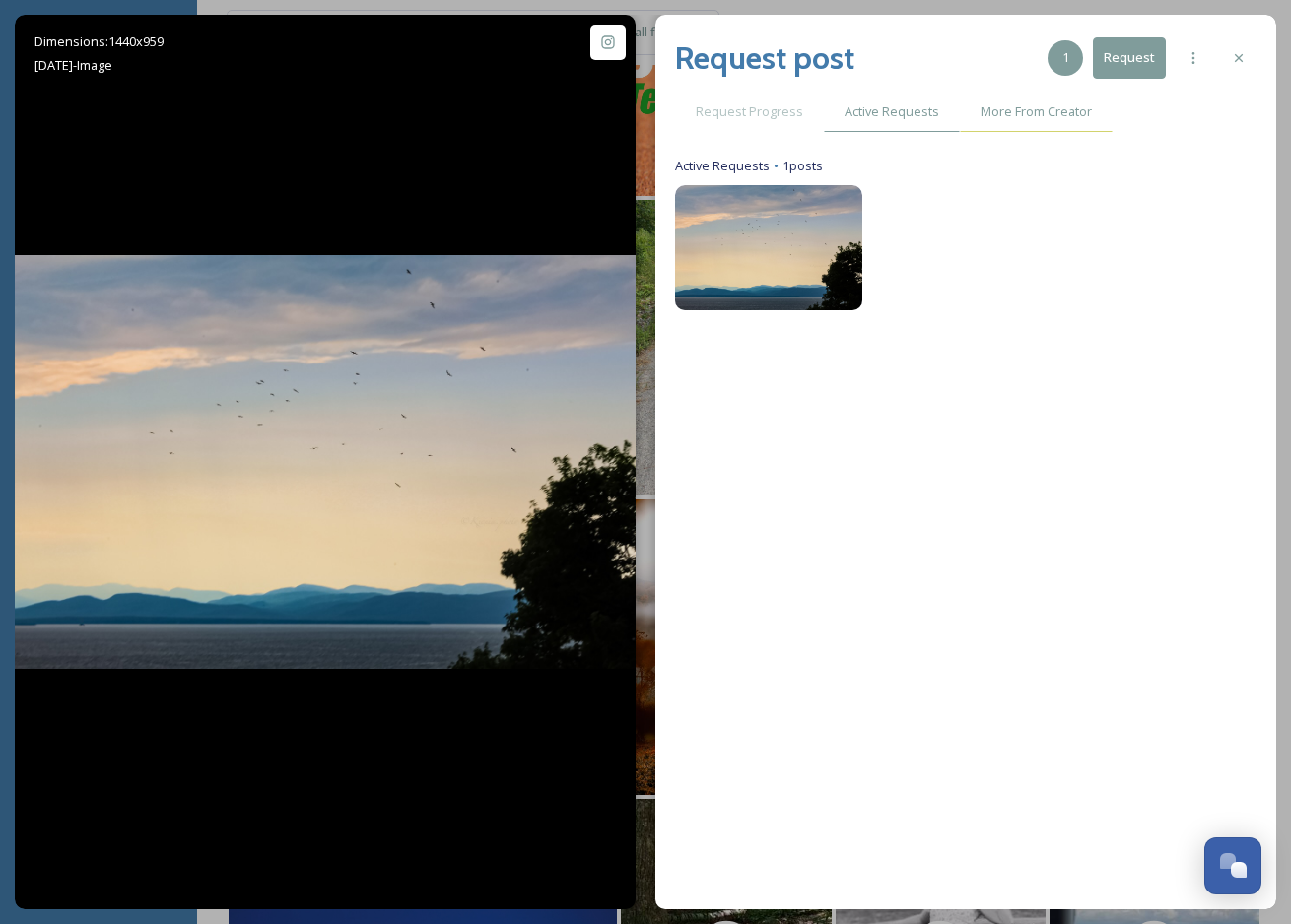 click on "More From Creator" at bounding box center [1036, 111] 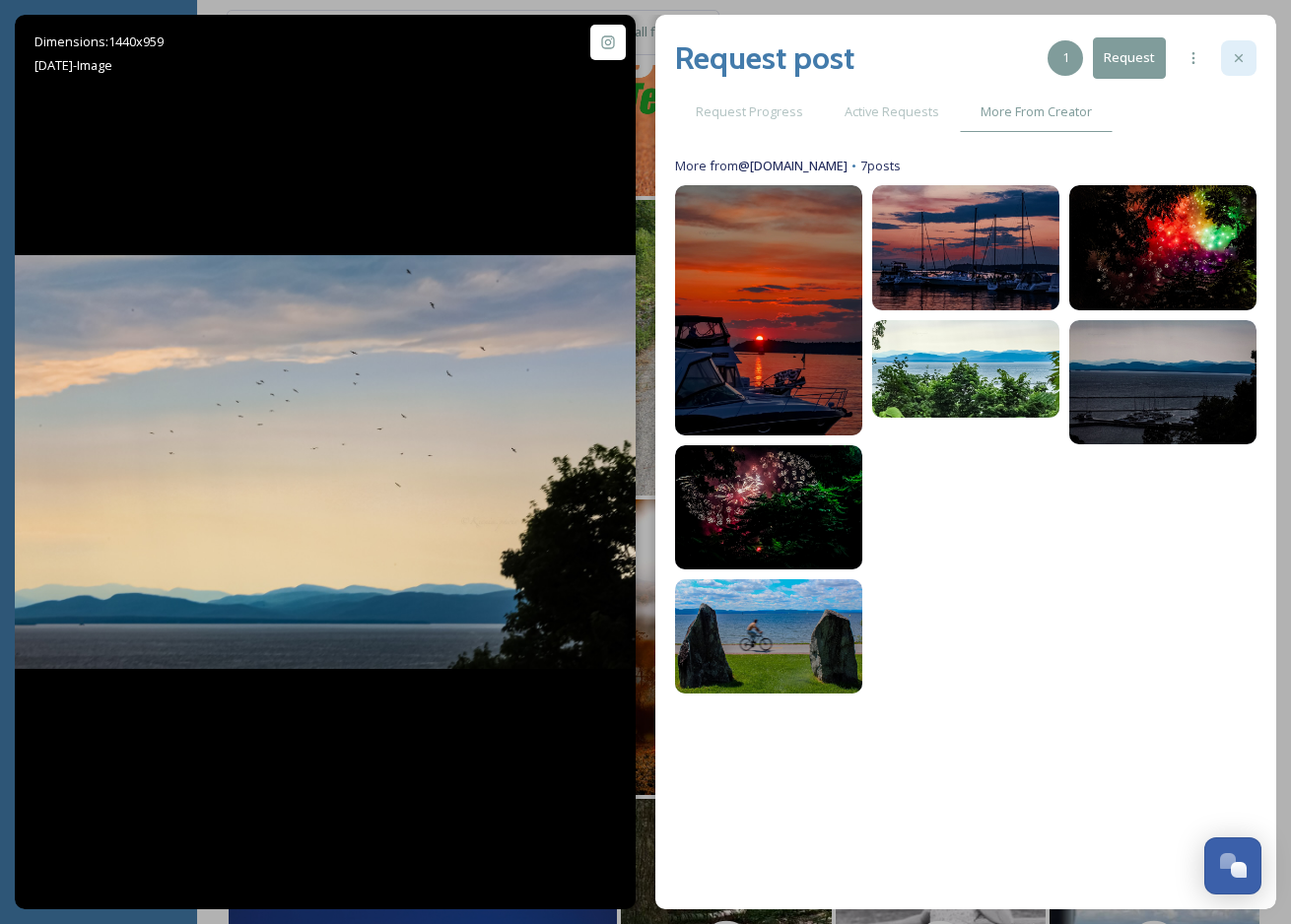 click 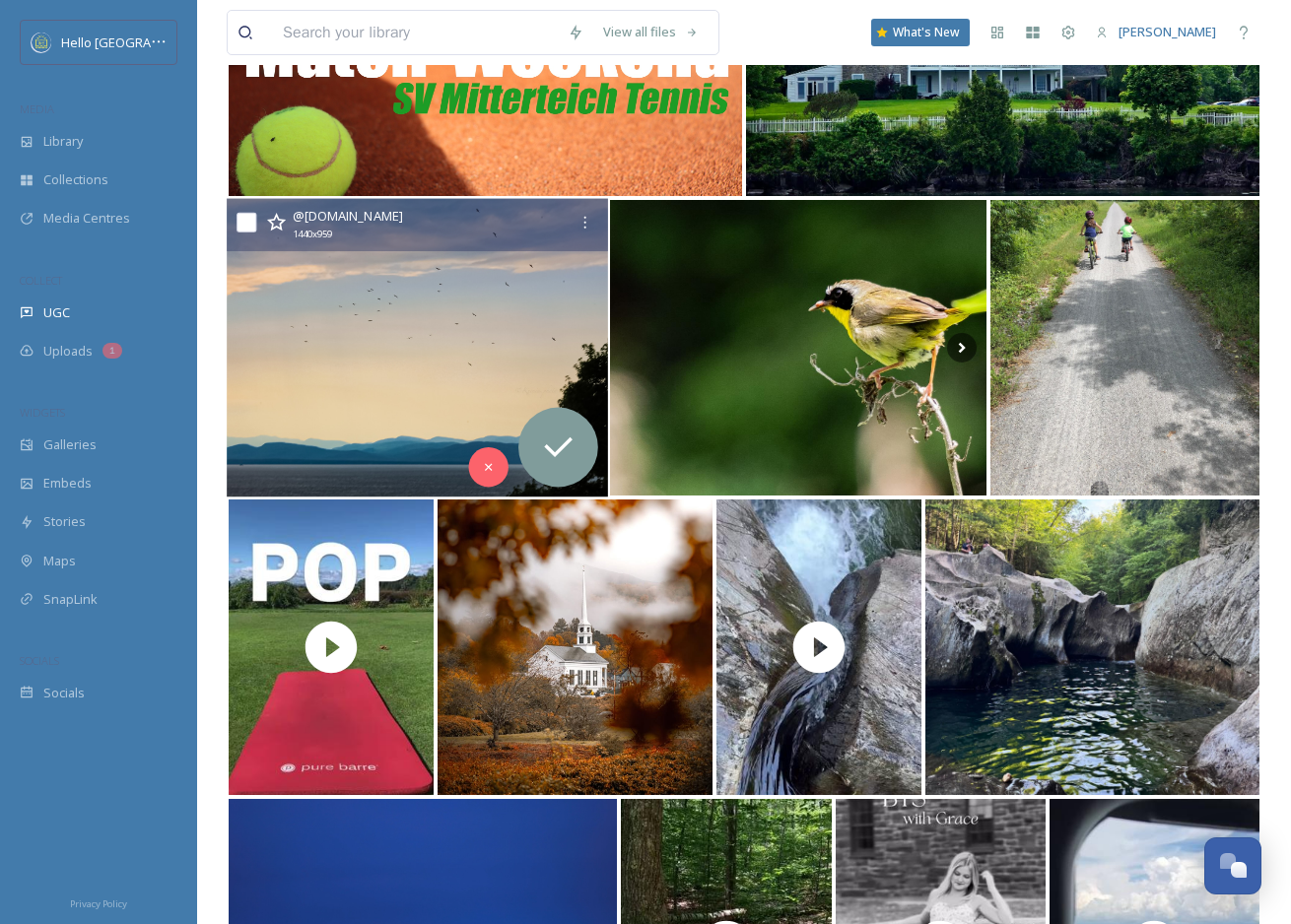 click 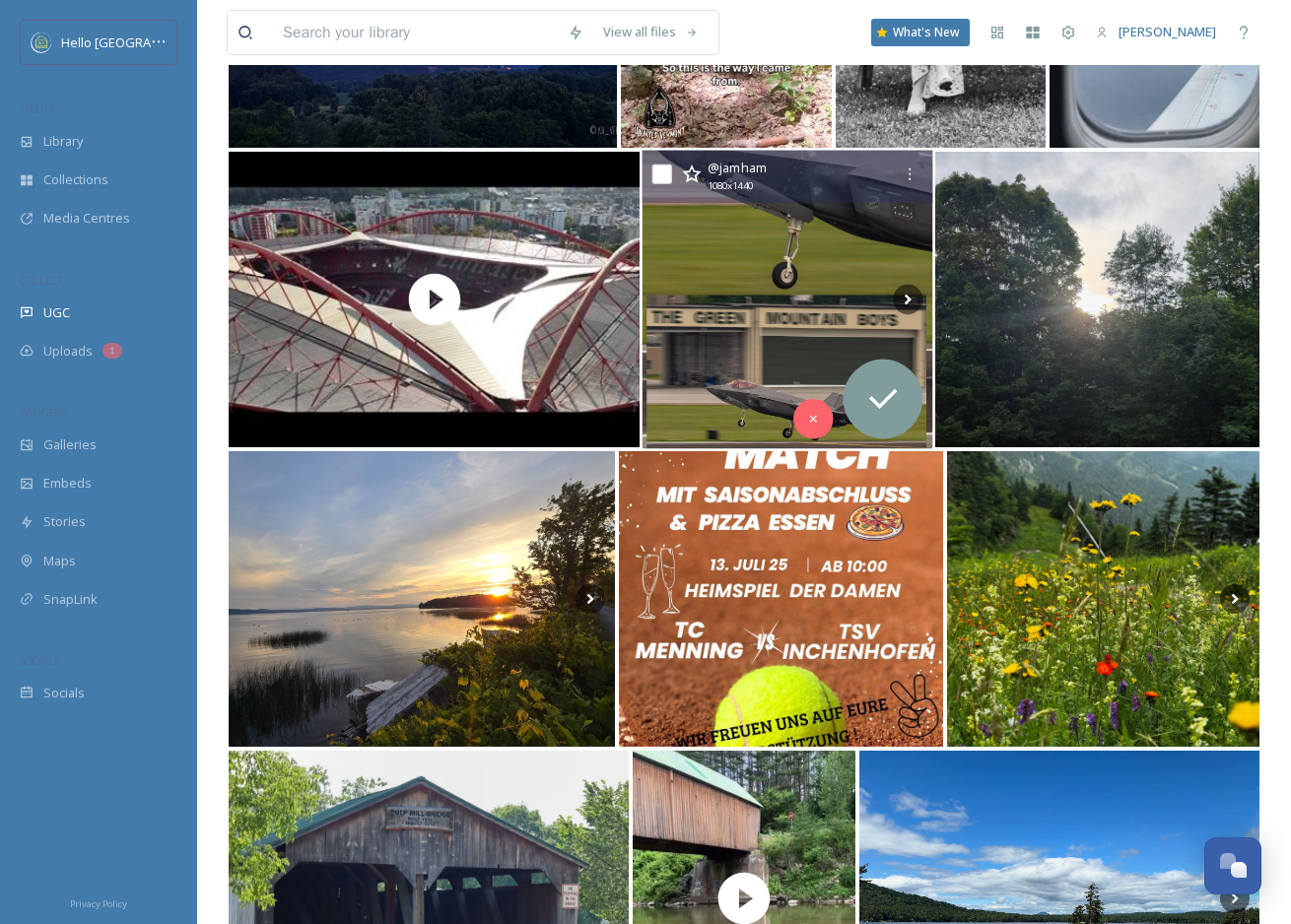 scroll, scrollTop: 14528, scrollLeft: 0, axis: vertical 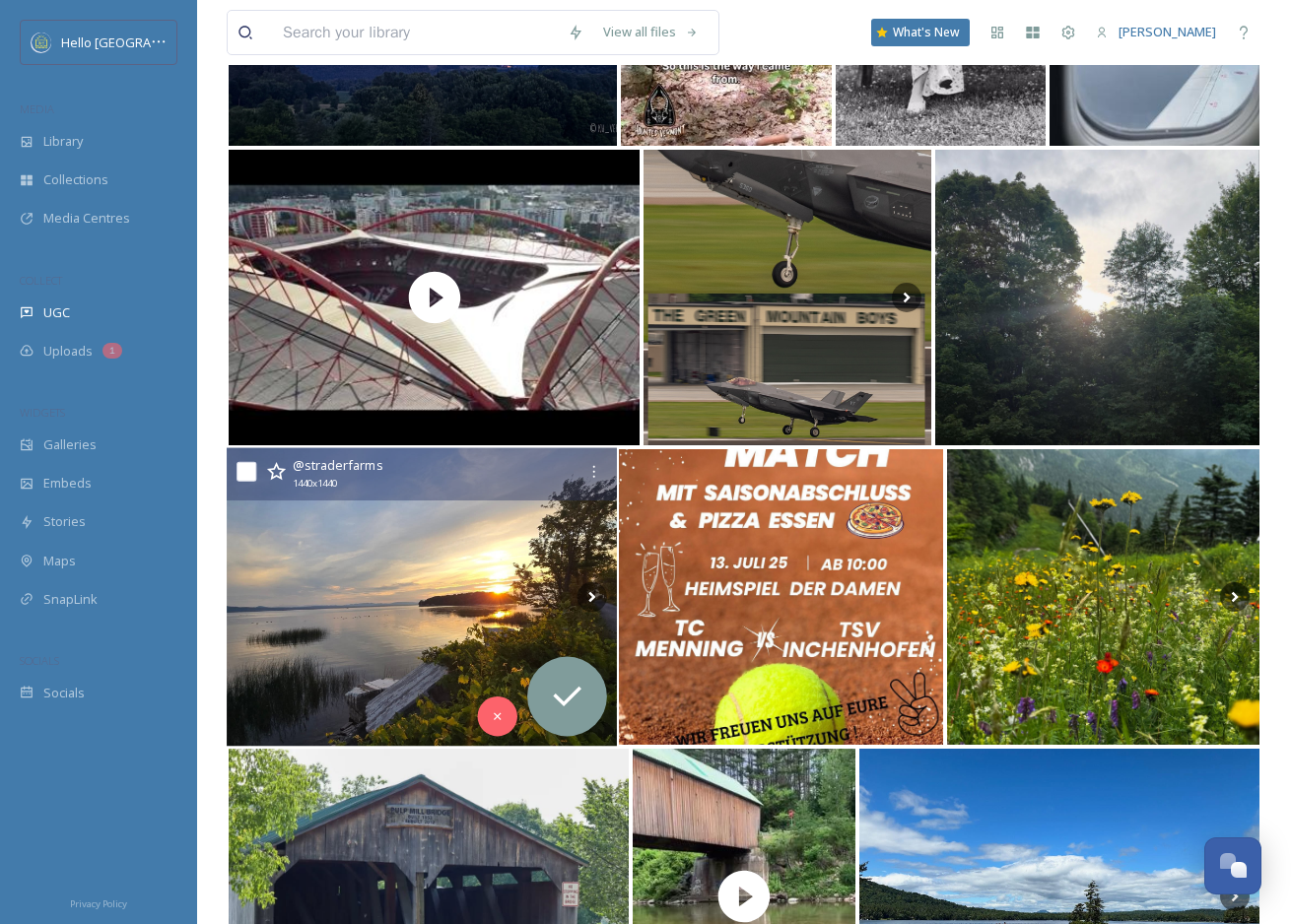 click at bounding box center (422, 597) 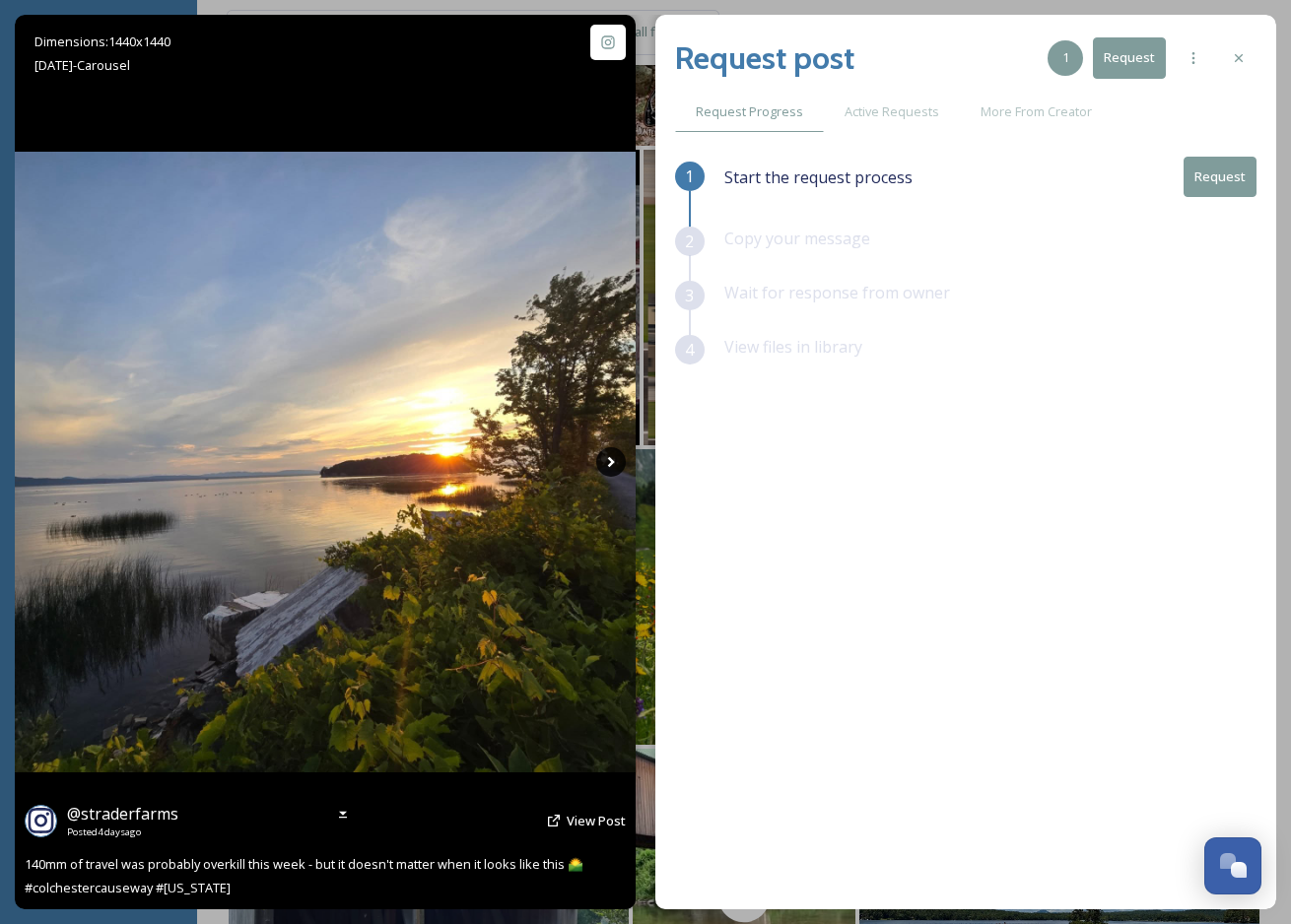 click 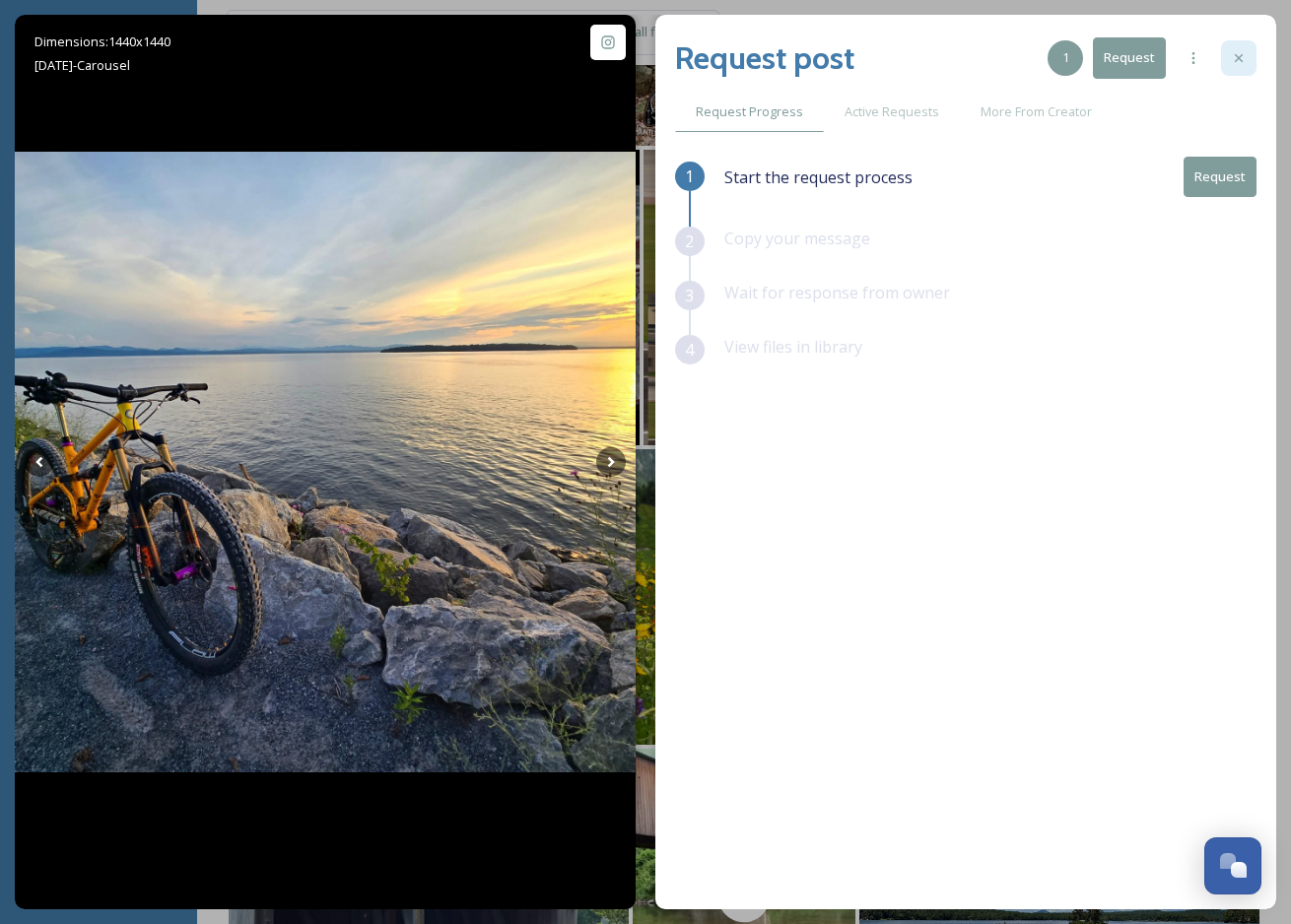 click at bounding box center (1239, 58) 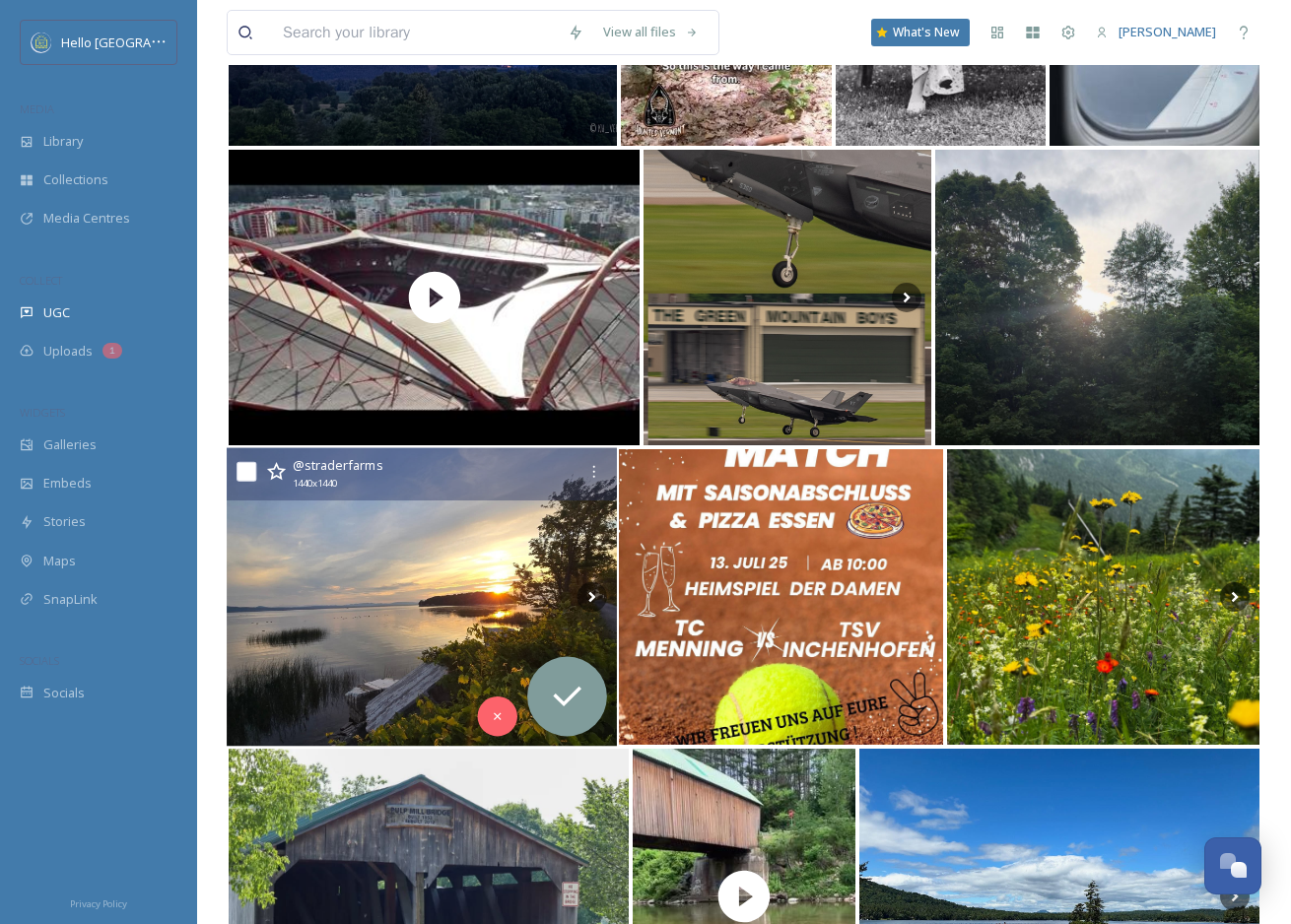 click 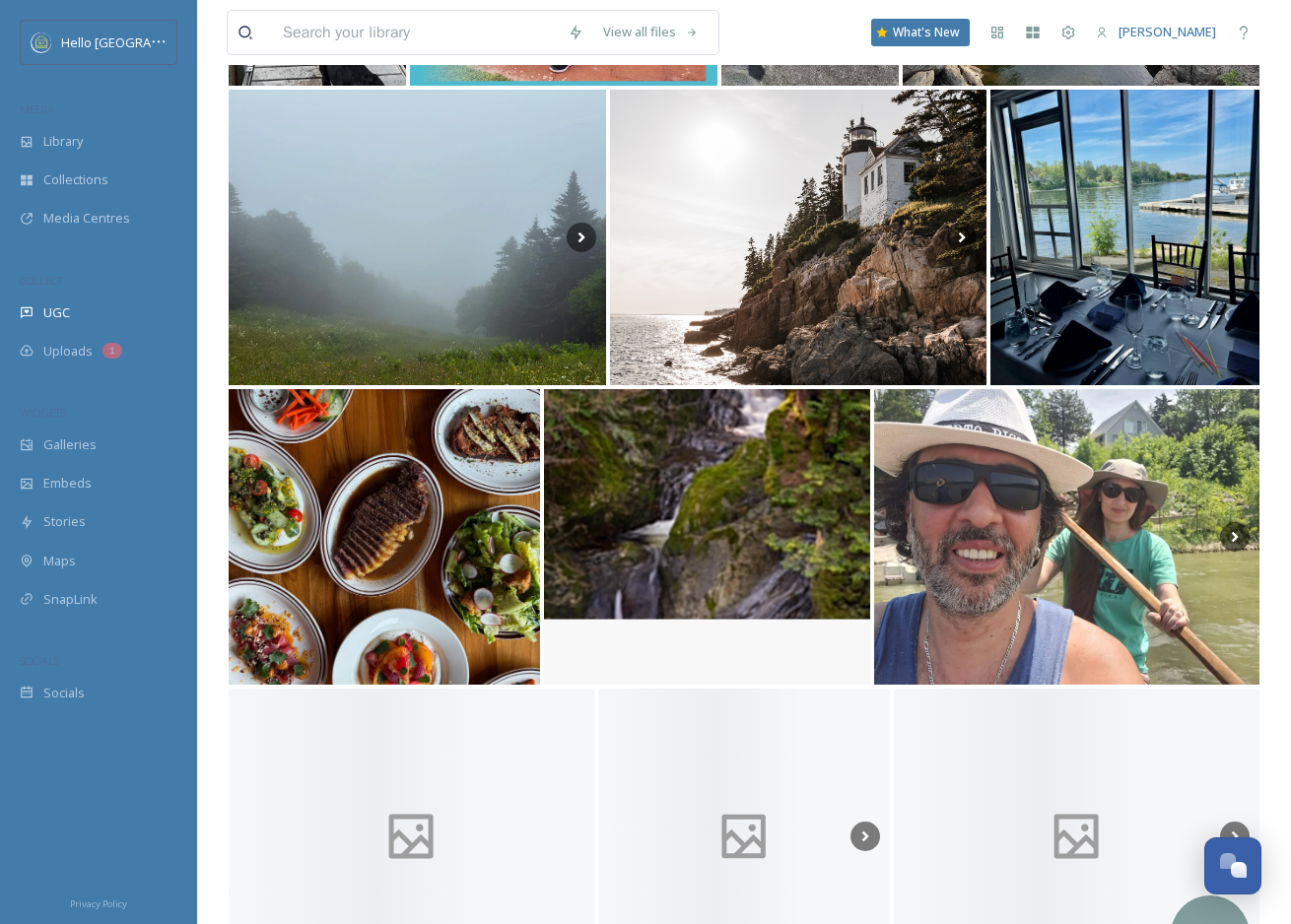 scroll, scrollTop: 26868, scrollLeft: 0, axis: vertical 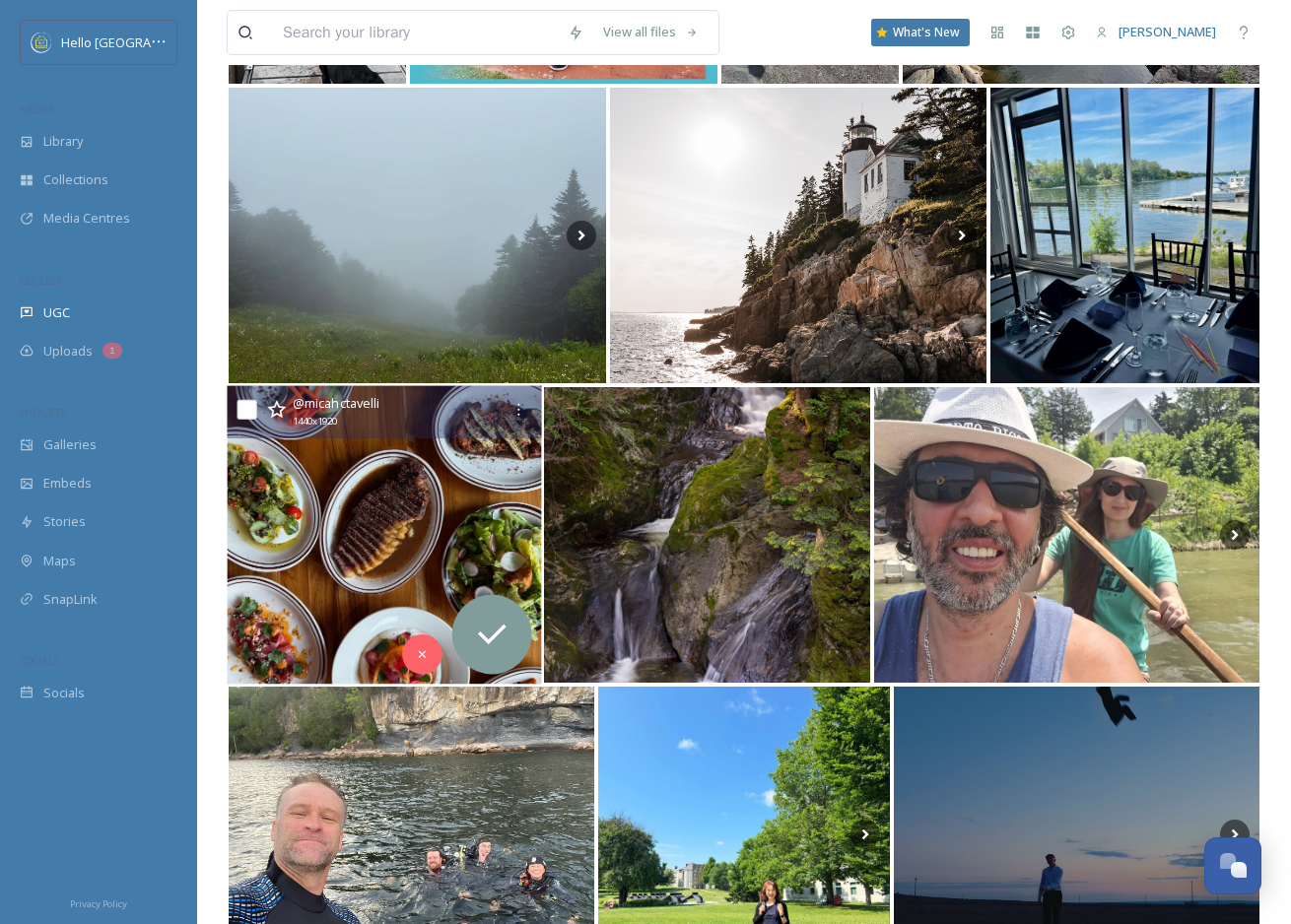 click at bounding box center (383, 535) 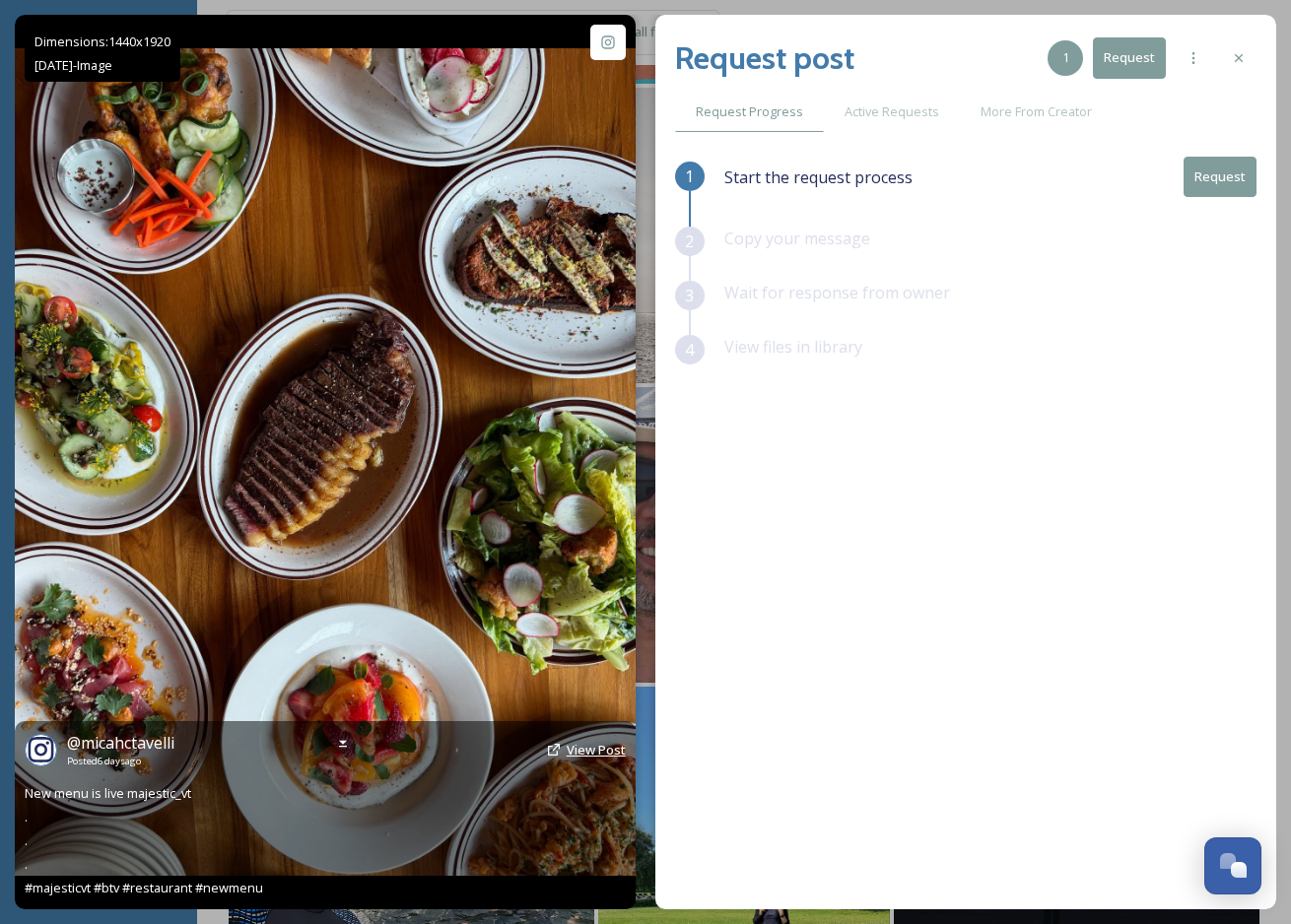 click on "View Post" at bounding box center (596, 750) 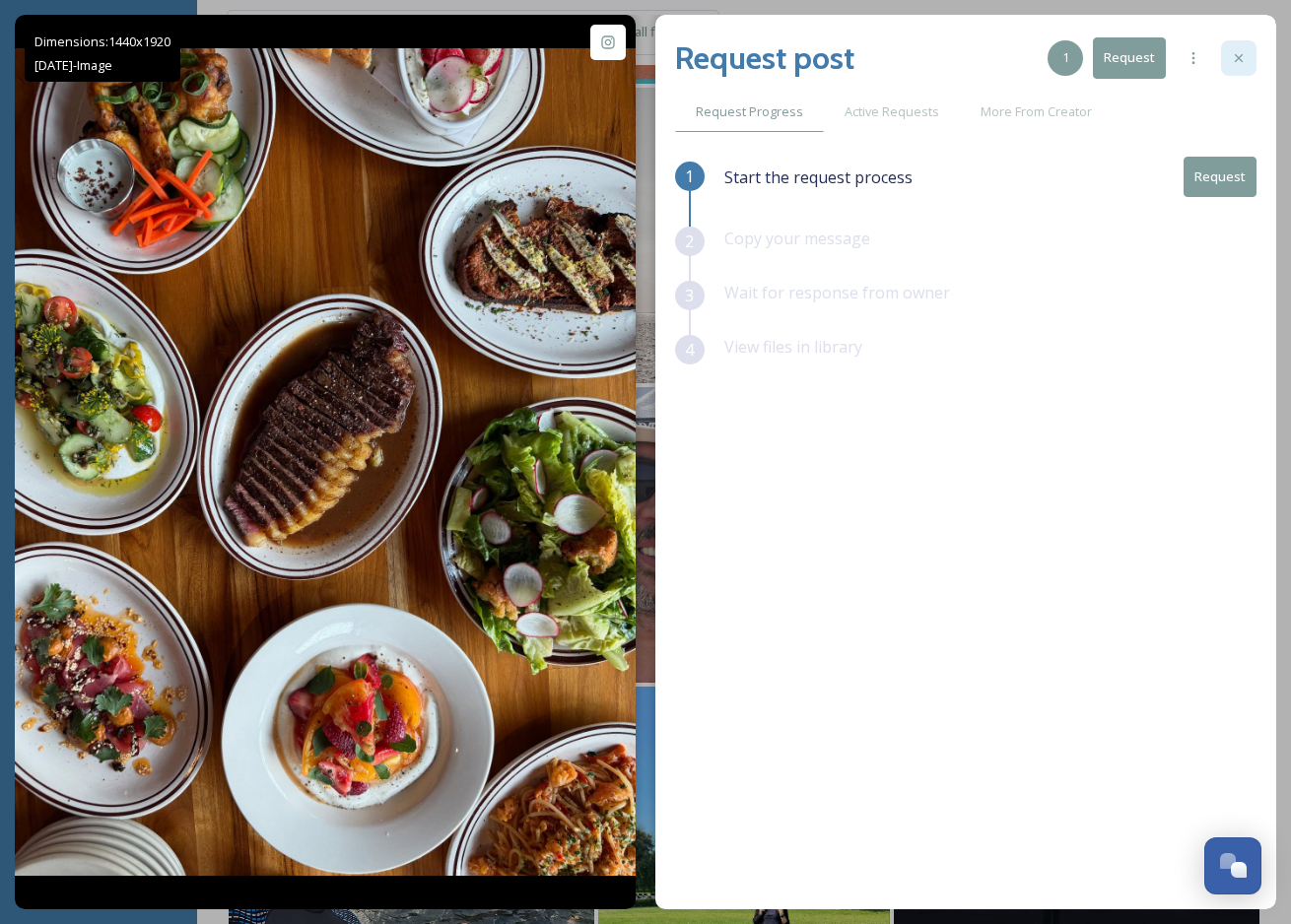 click 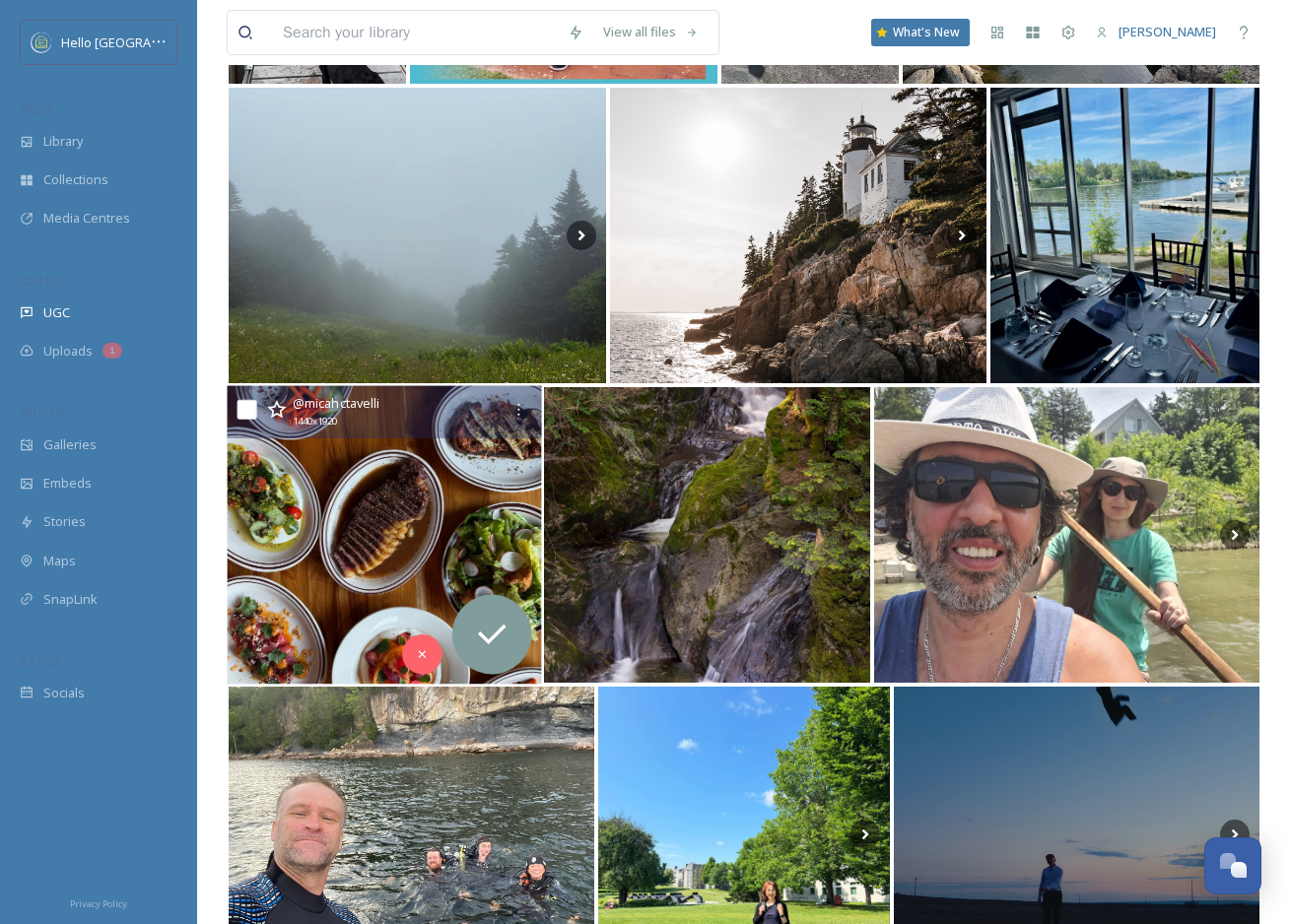 click 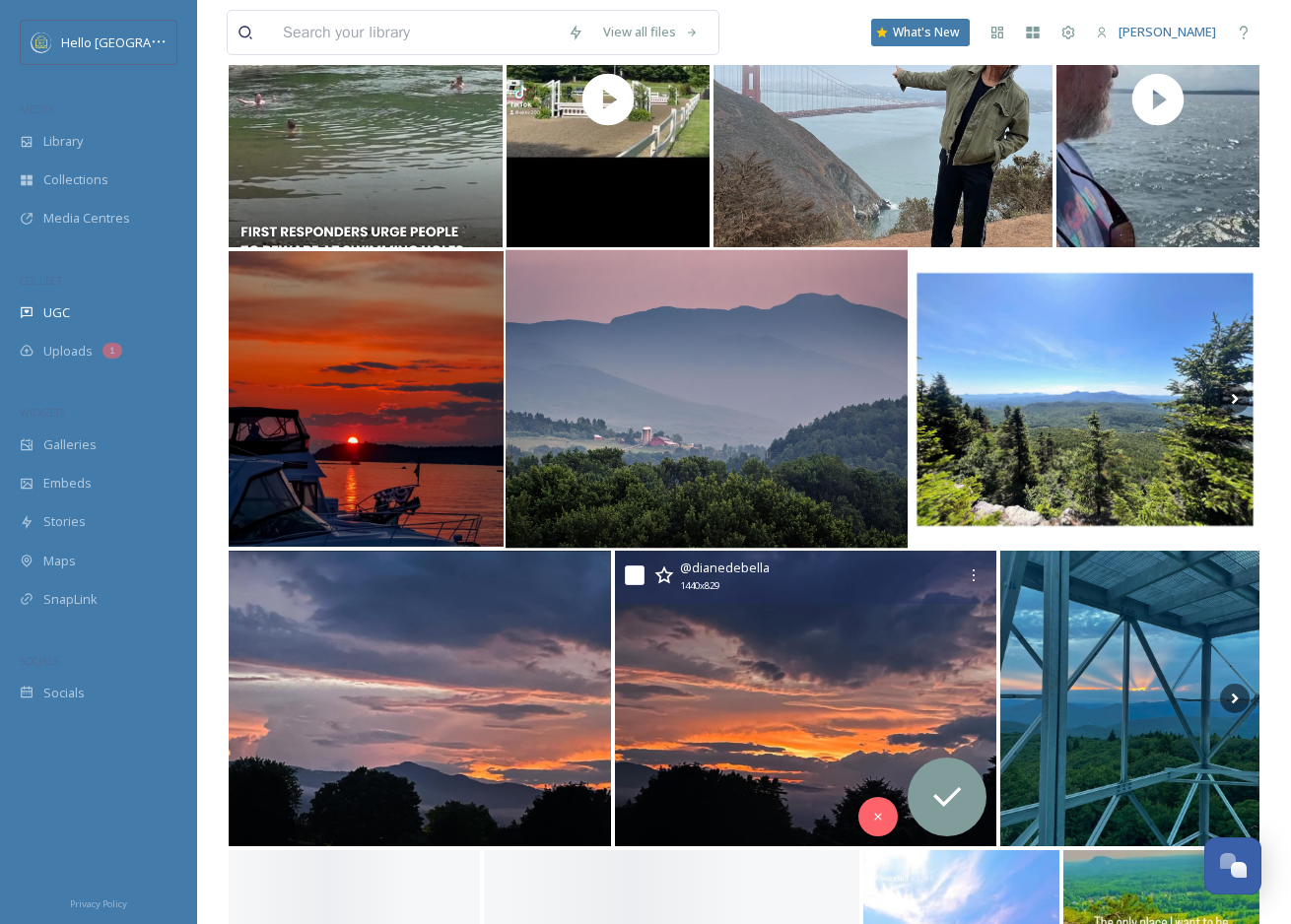 scroll, scrollTop: 29126, scrollLeft: 0, axis: vertical 